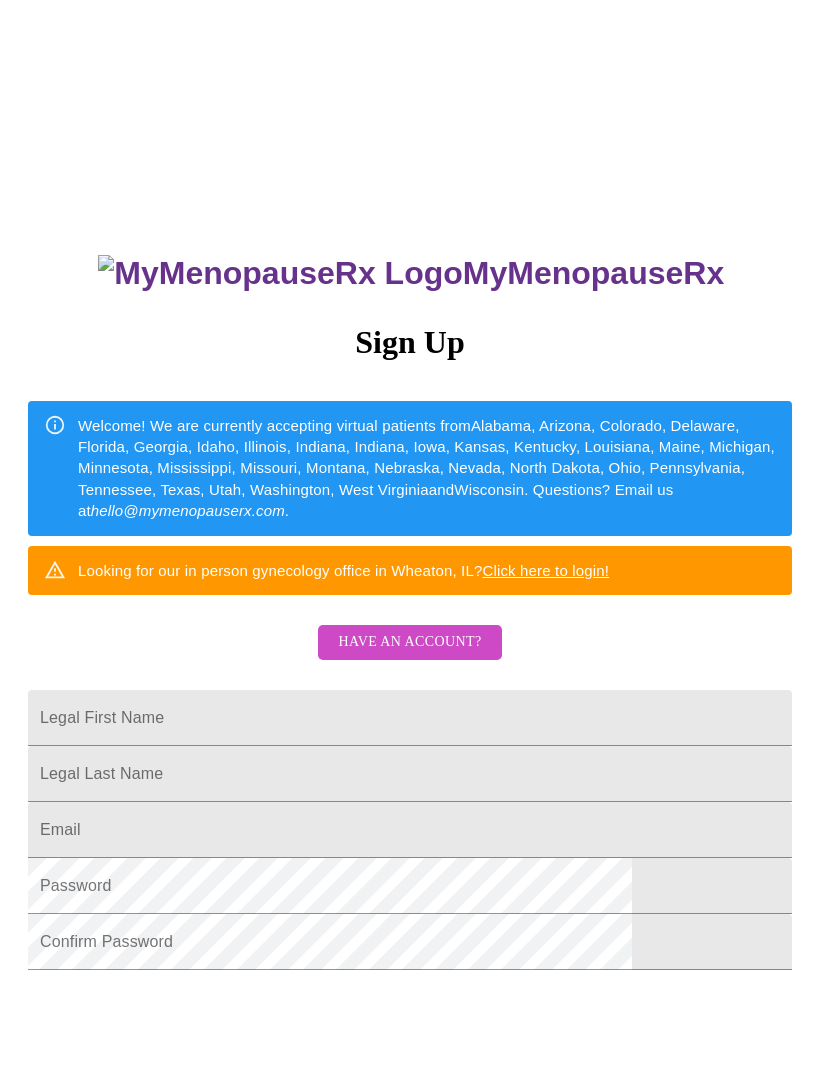 scroll, scrollTop: 0, scrollLeft: 0, axis: both 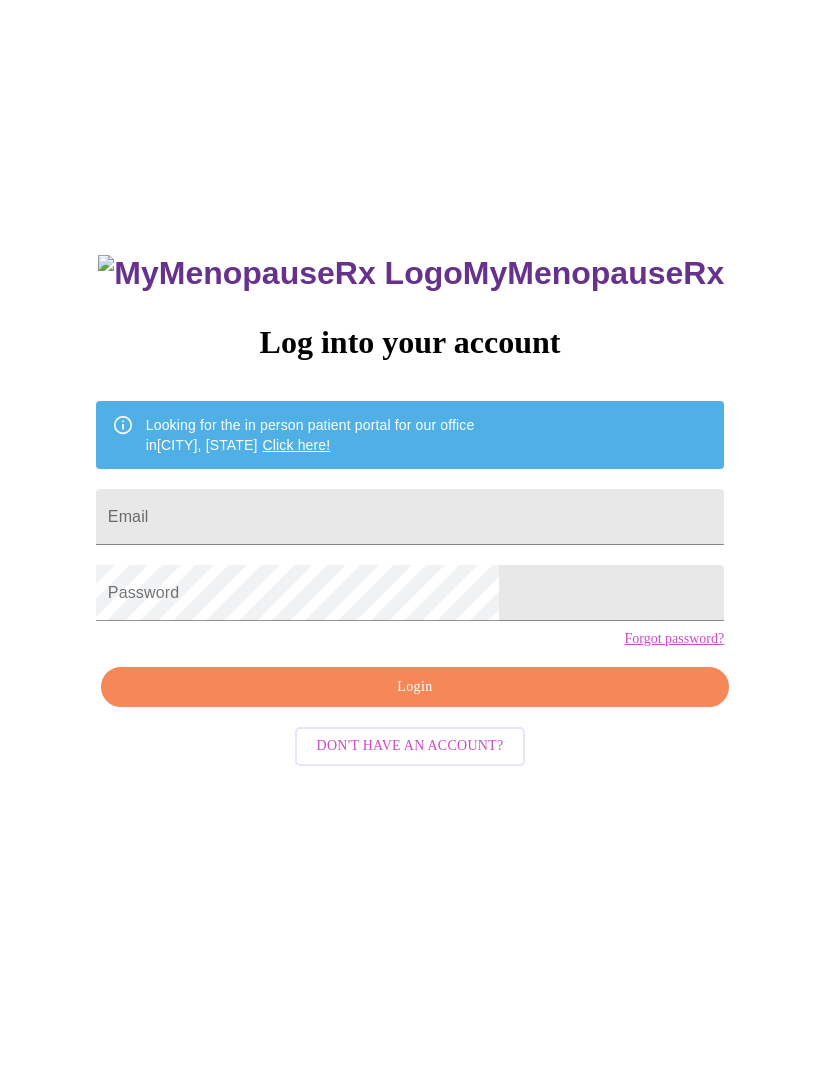 click on "Email" at bounding box center [410, 517] 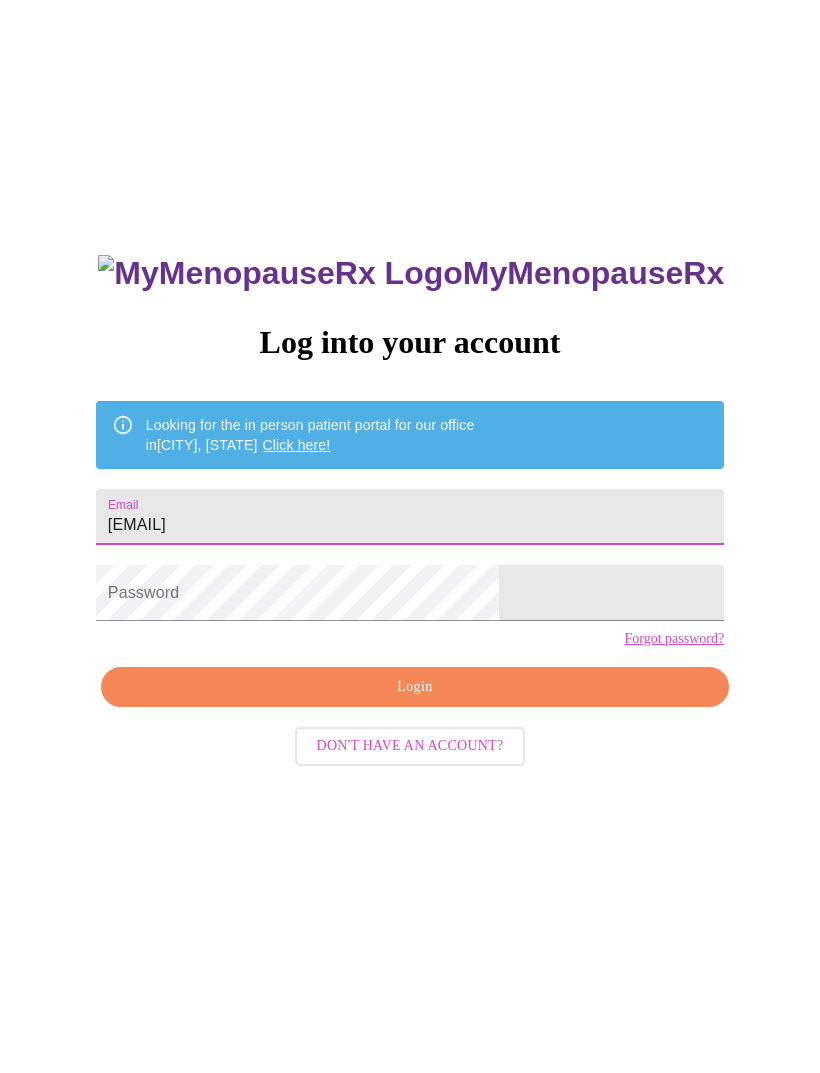 type on "[EMAIL]" 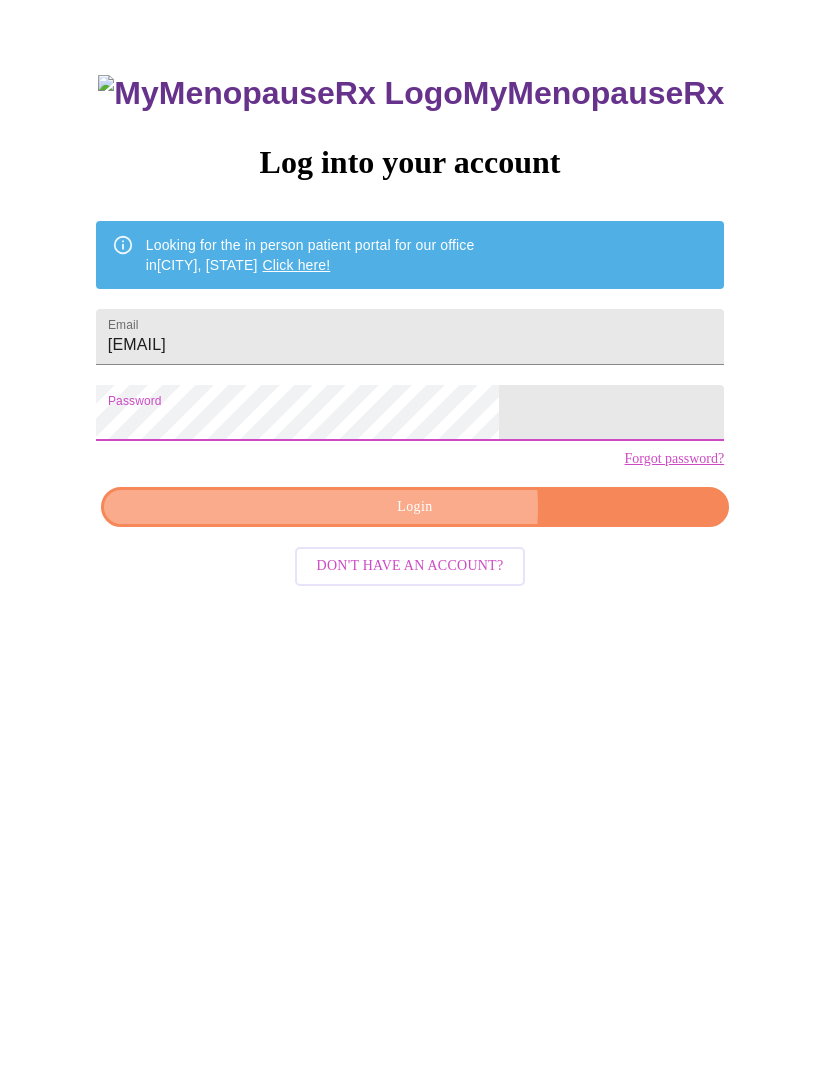 click on "Login" at bounding box center (415, 687) 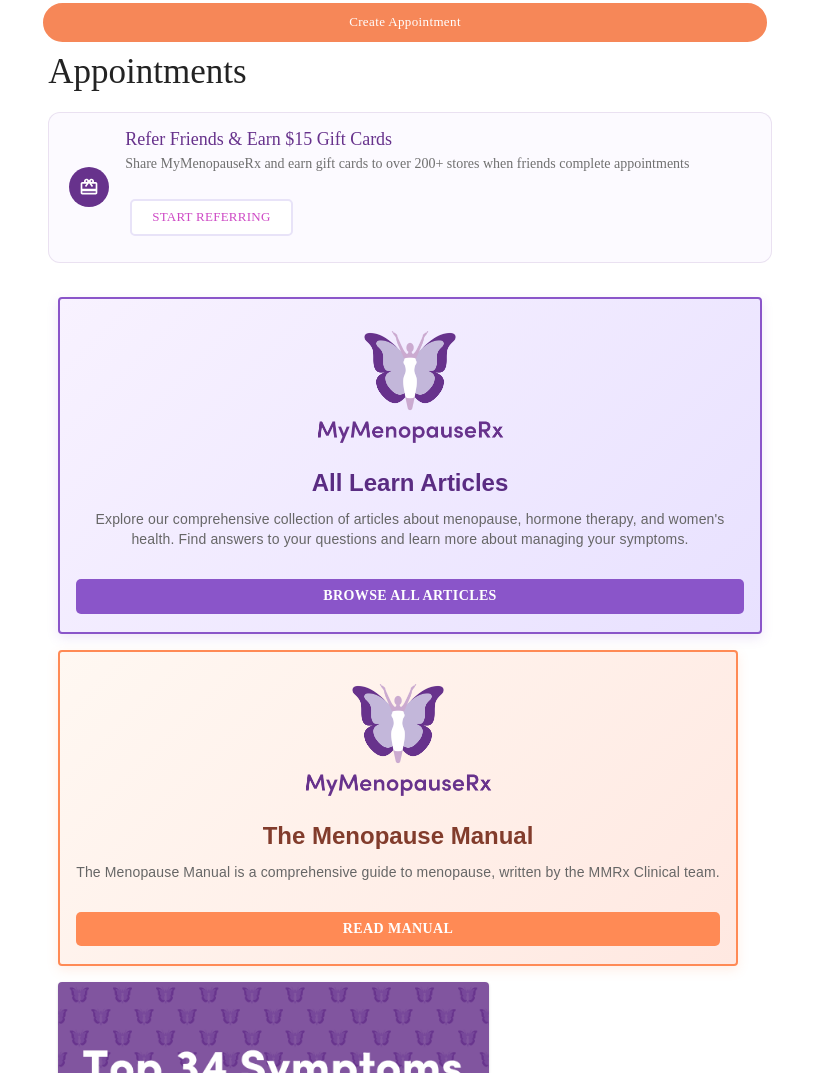 scroll, scrollTop: 129, scrollLeft: 0, axis: vertical 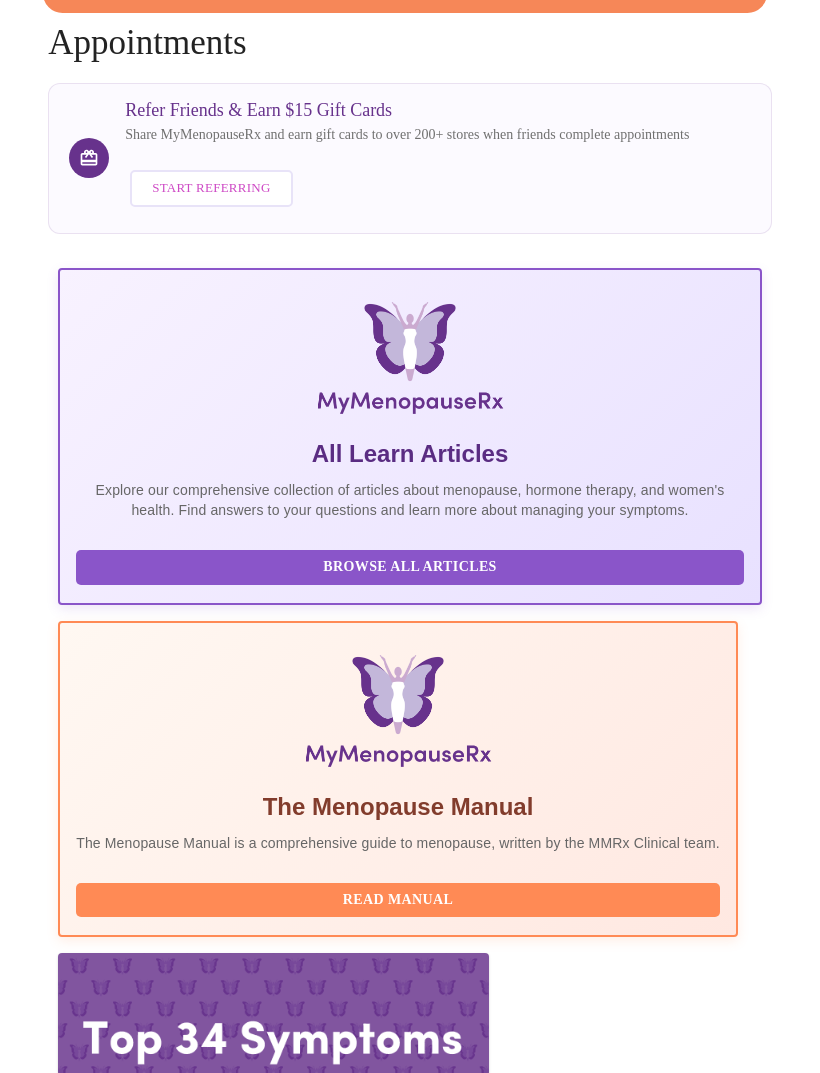 click on "Complete Pre-Assessment" at bounding box center [626, 3344] 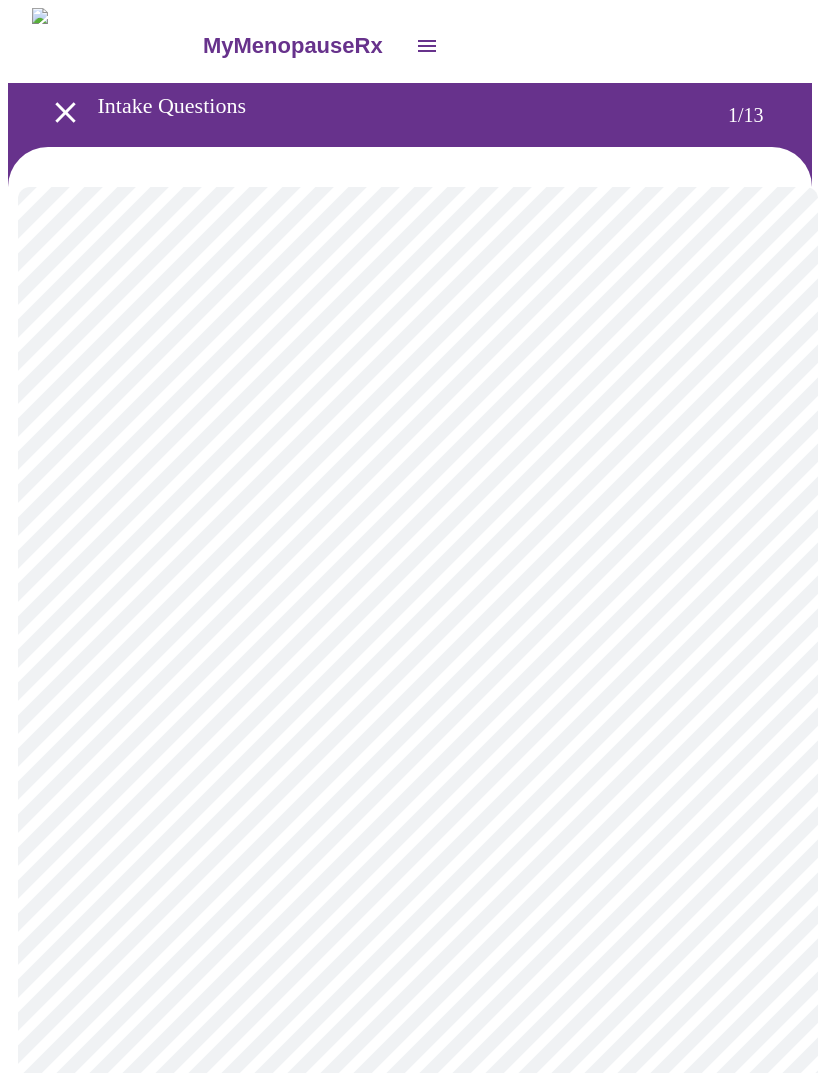 click on "MyMenopauseRx Intake Questions 1  /  13" at bounding box center (410, 925) 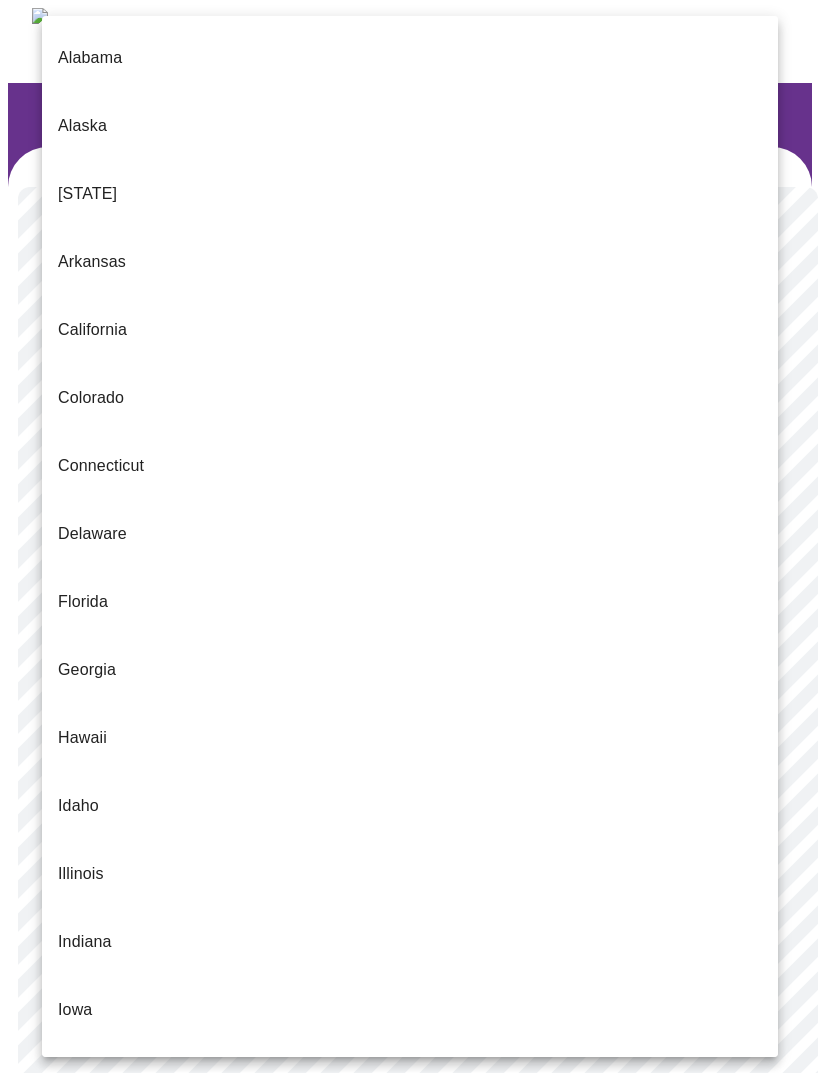 click on "Indiana" at bounding box center [85, 942] 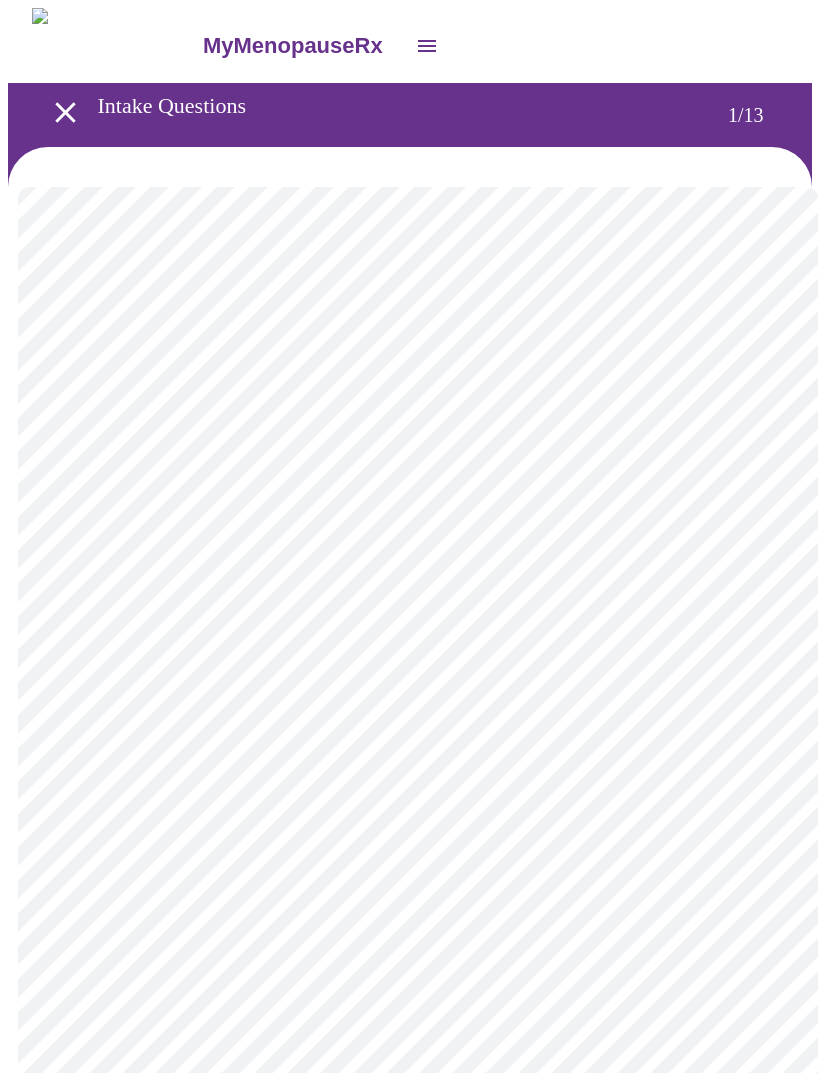 click on "MyMenopauseRx Intake Questions 1  /  13" at bounding box center (410, 920) 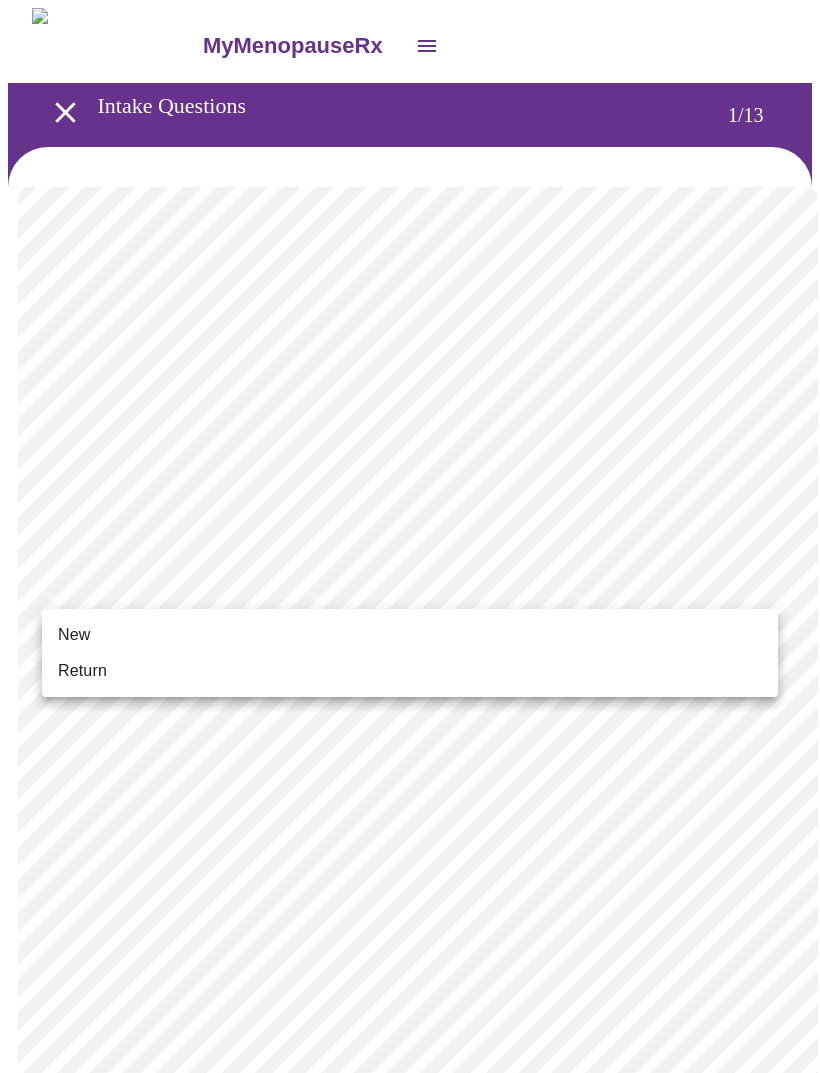 click on "New" at bounding box center (74, 635) 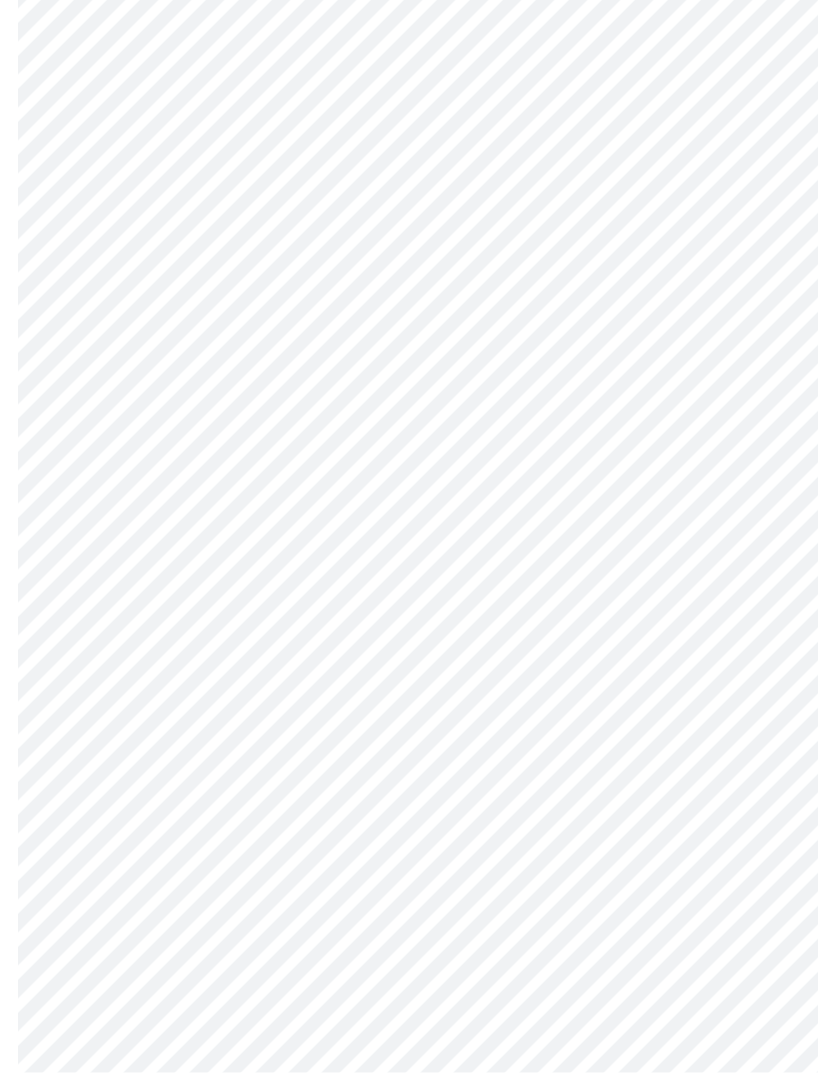 scroll, scrollTop: 660, scrollLeft: 0, axis: vertical 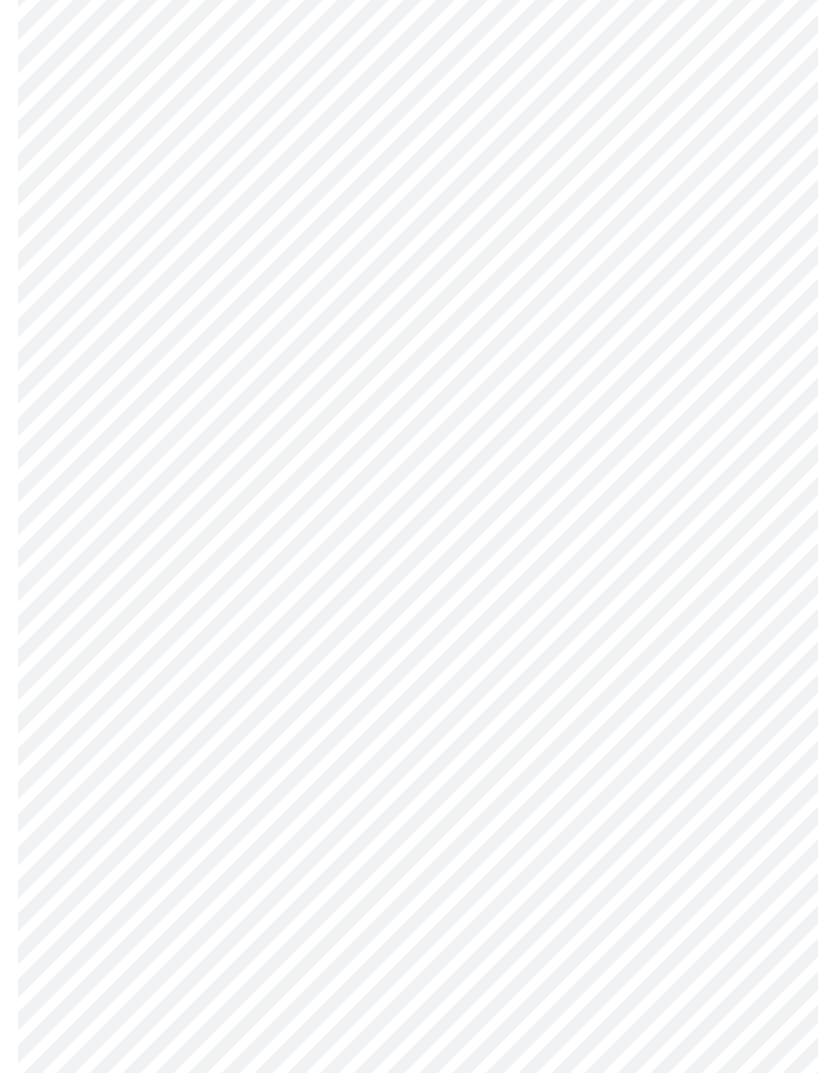 click on "MyMenopauseRx Intake Questions 1  /  13" at bounding box center (410, 246) 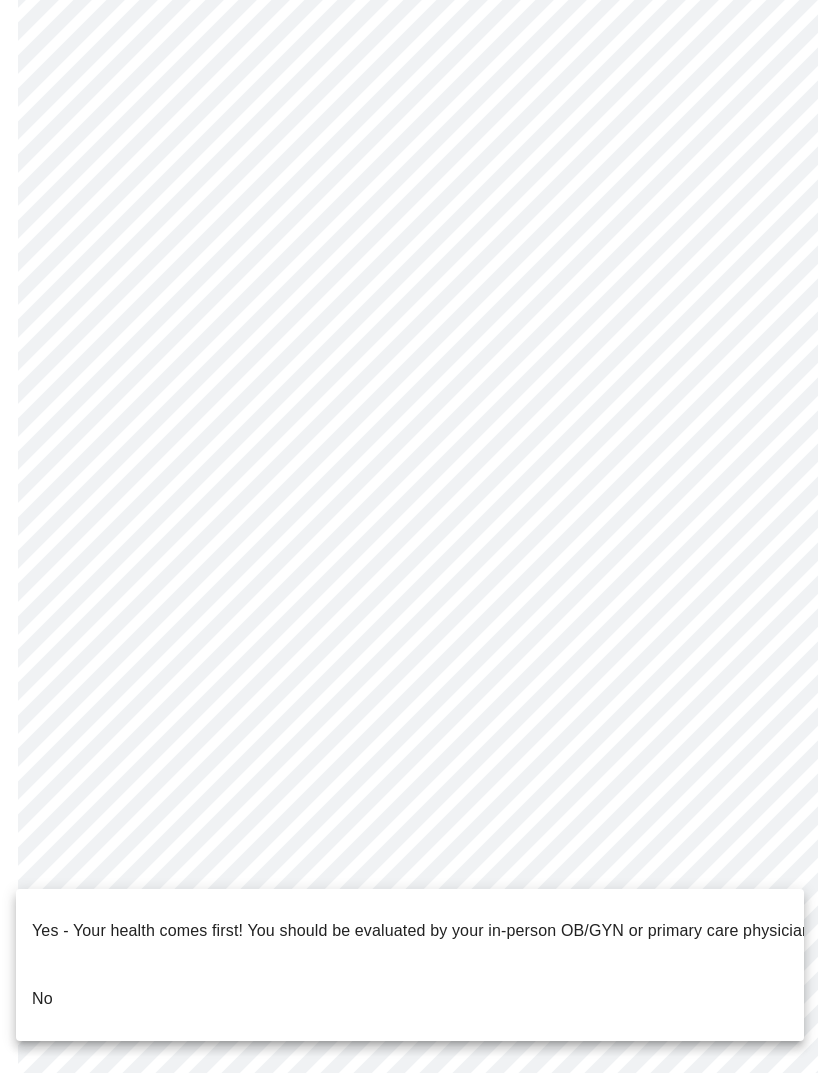 click on "No" at bounding box center (42, 999) 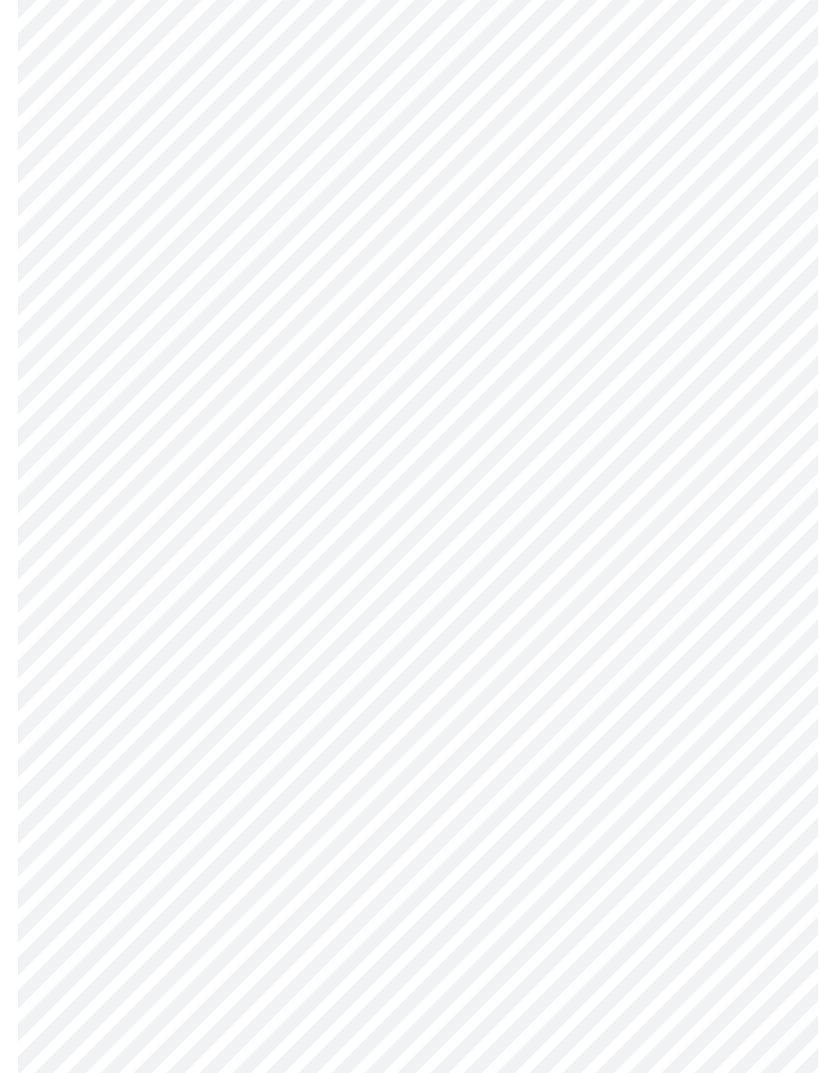 scroll, scrollTop: 0, scrollLeft: 0, axis: both 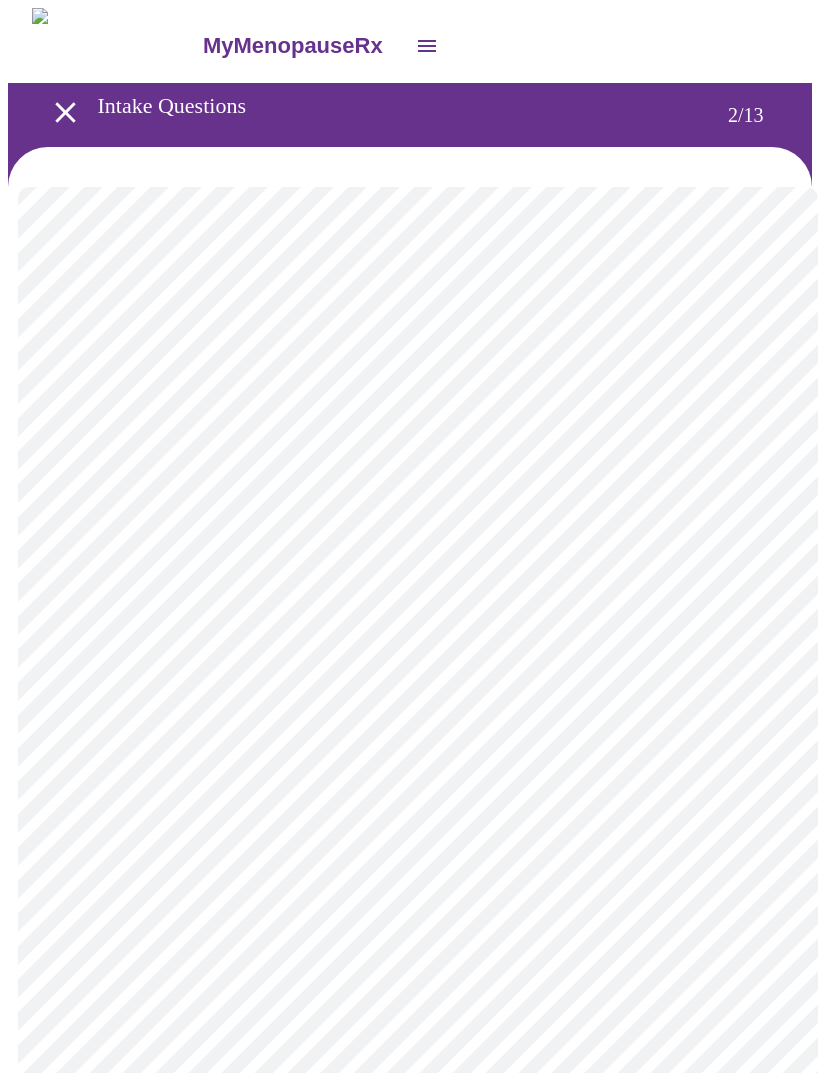 click on "MyMenopauseRx Intake Questions 2  /  13" at bounding box center [410, 607] 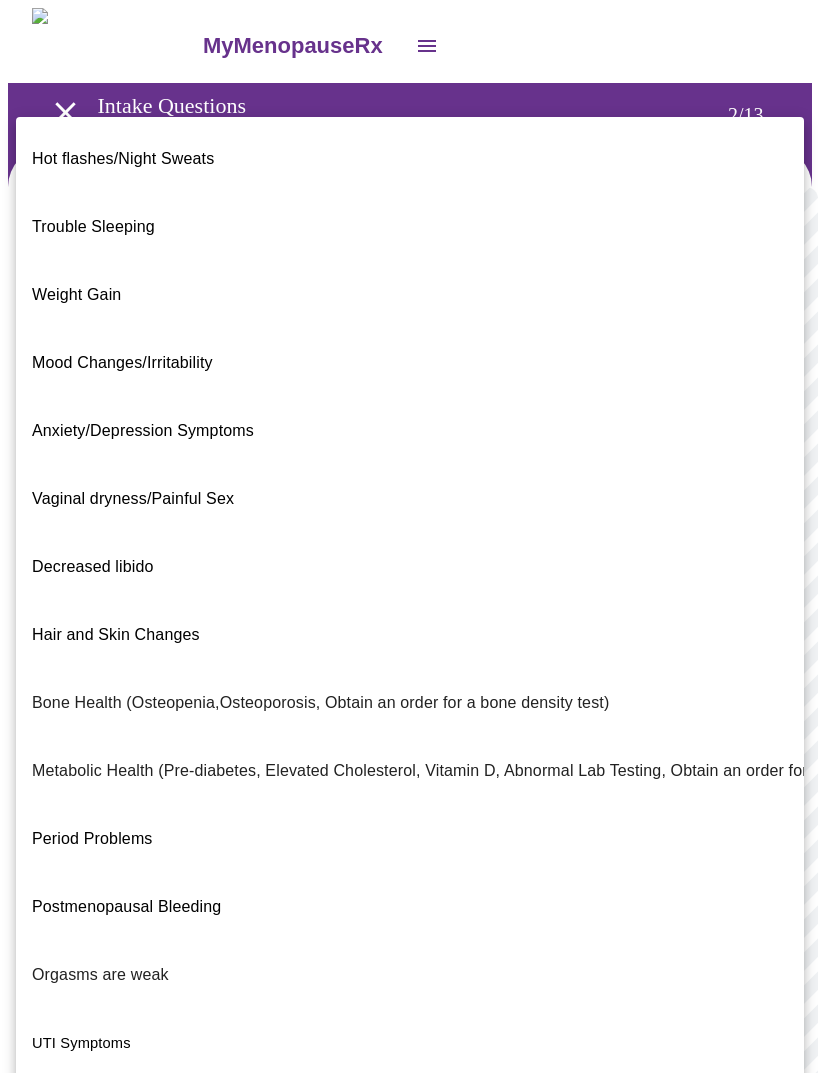 click on "Weight Gain" at bounding box center [76, 294] 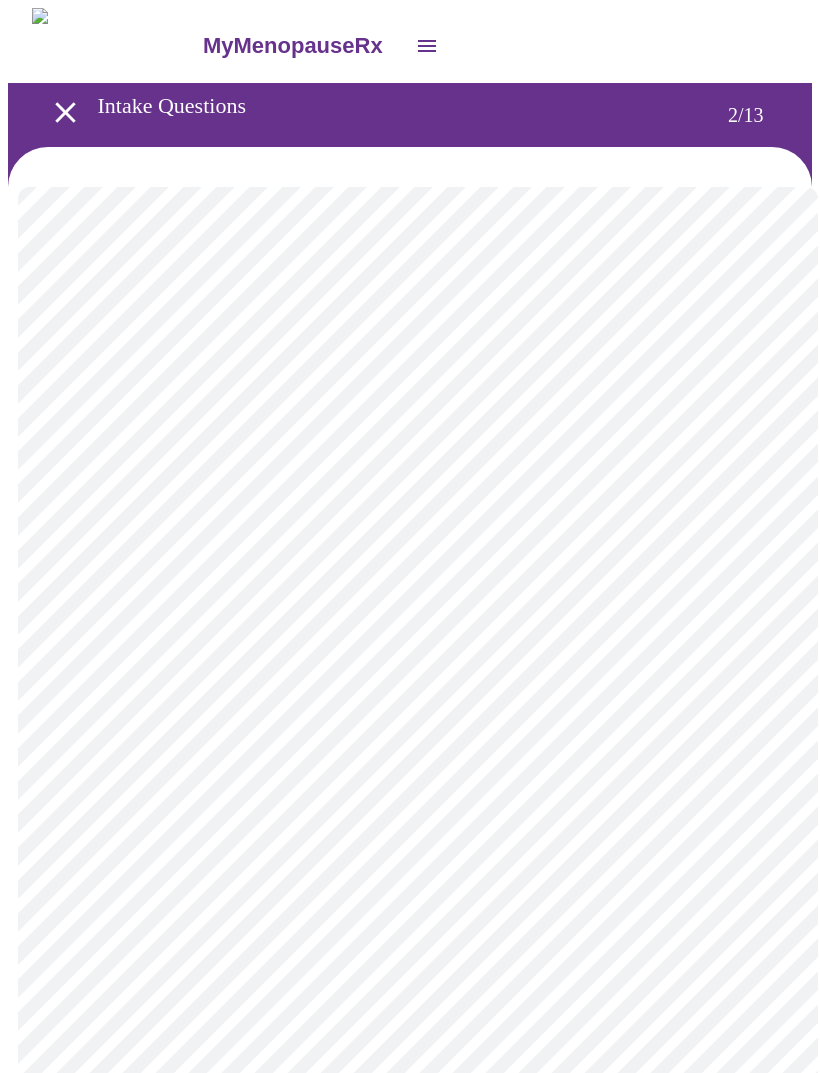 click on "MyMenopauseRx Intake Questions 2  /  13" at bounding box center [410, 602] 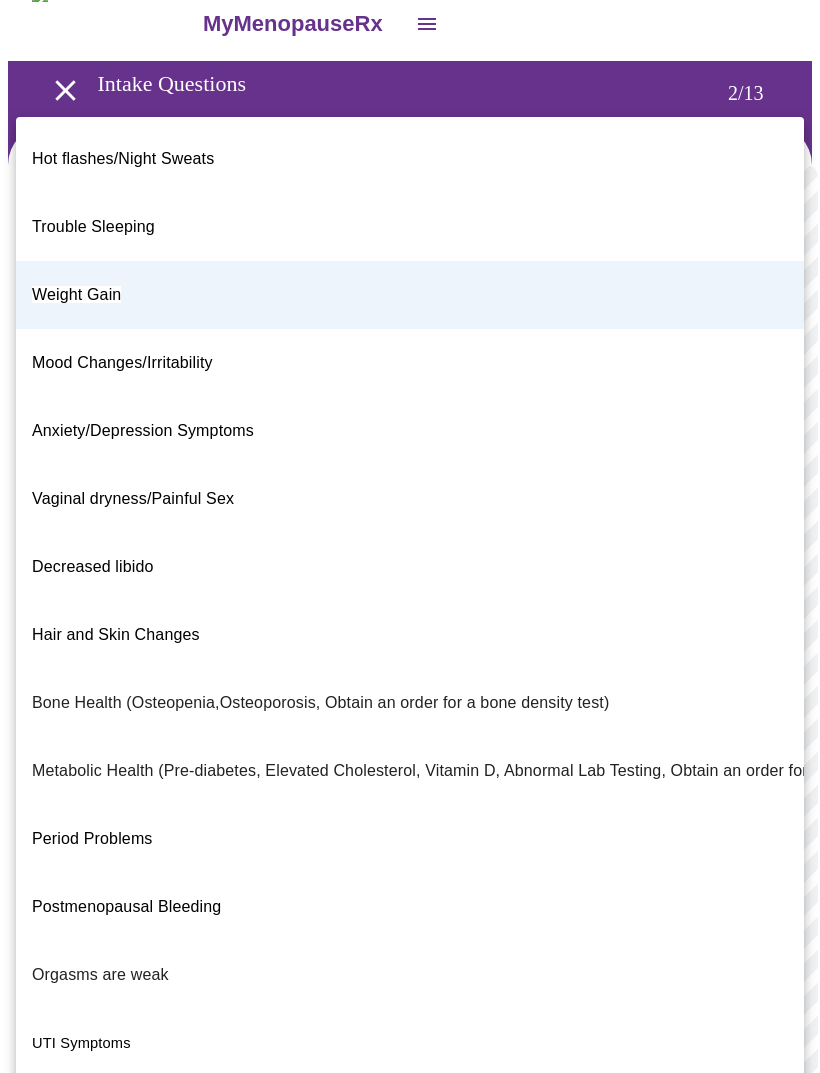 scroll, scrollTop: 51, scrollLeft: 0, axis: vertical 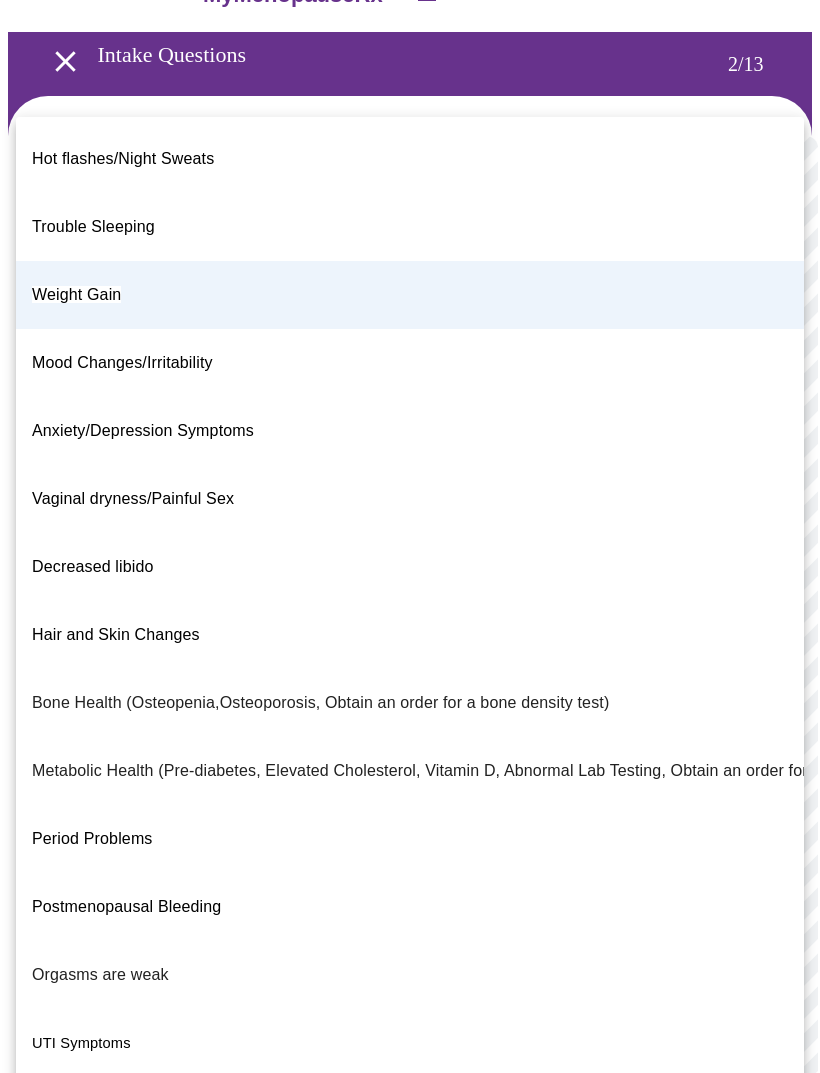 click on "Anxiety/Depression Symptoms" at bounding box center [143, 430] 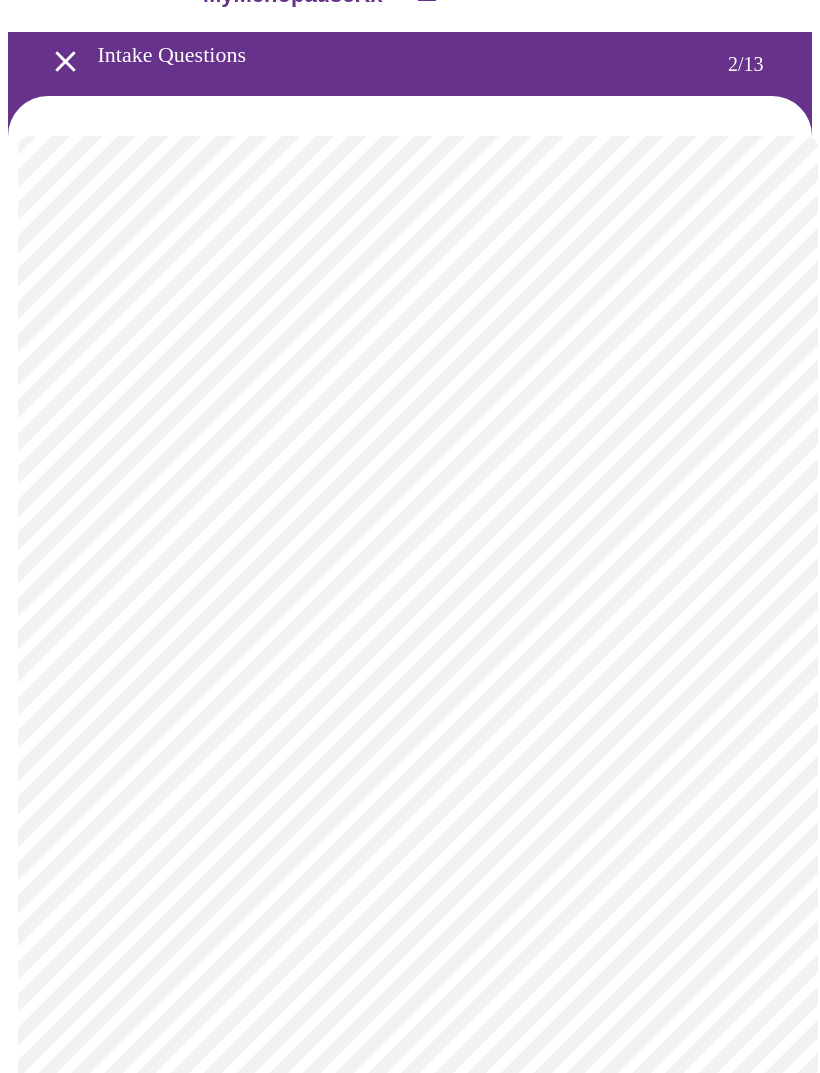 click on "MyMenopauseRx Intake Questions 2  /  13" at bounding box center (410, 551) 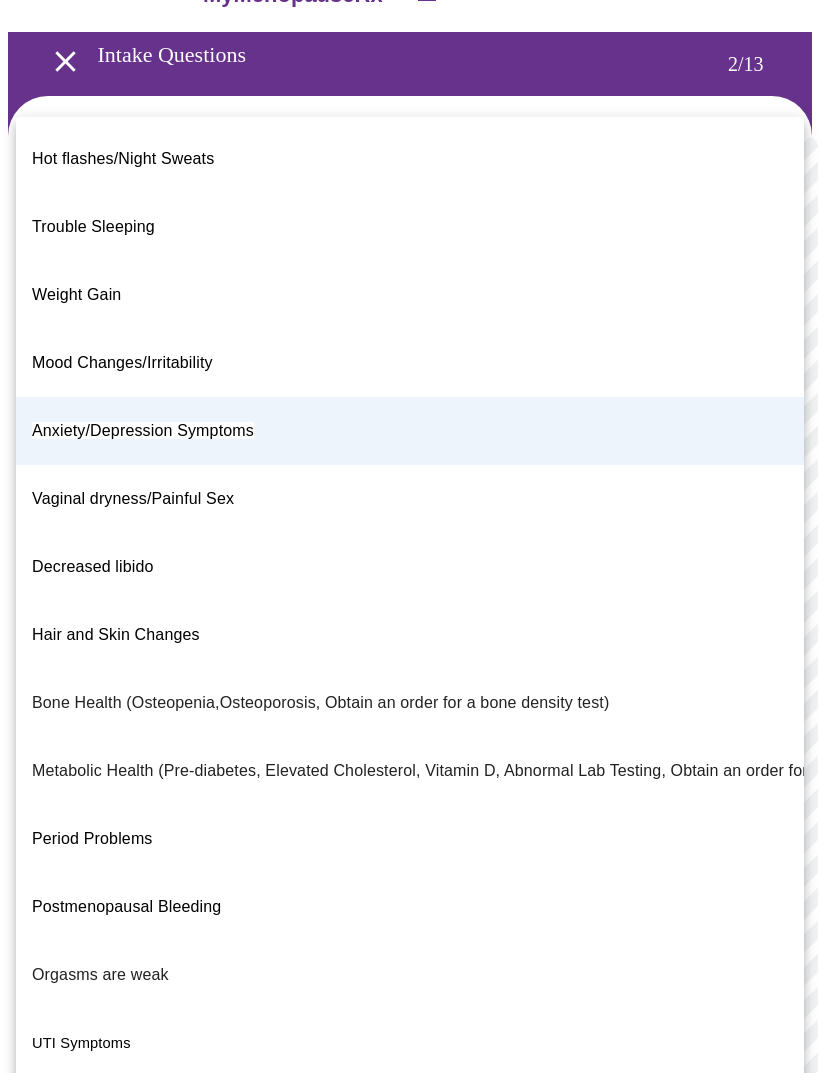 click on "Weight Gain" at bounding box center (76, 294) 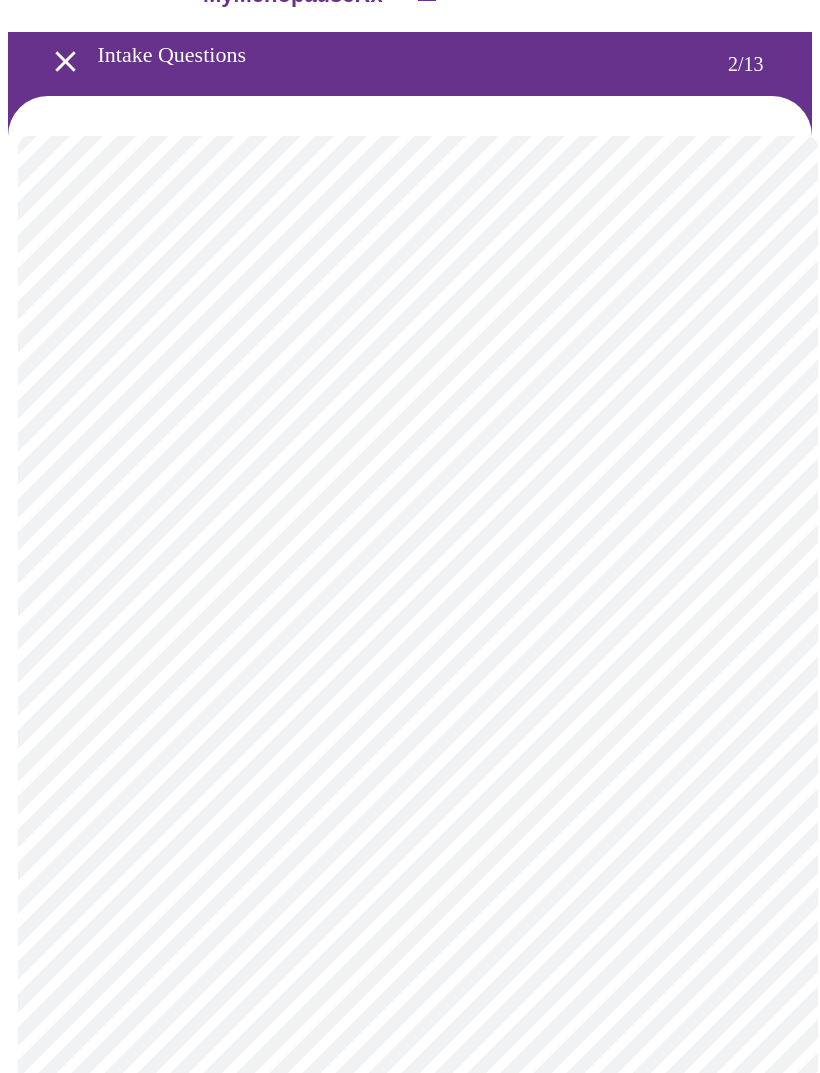 click on "MyMenopauseRx Intake Questions 2  /  13" at bounding box center [410, 551] 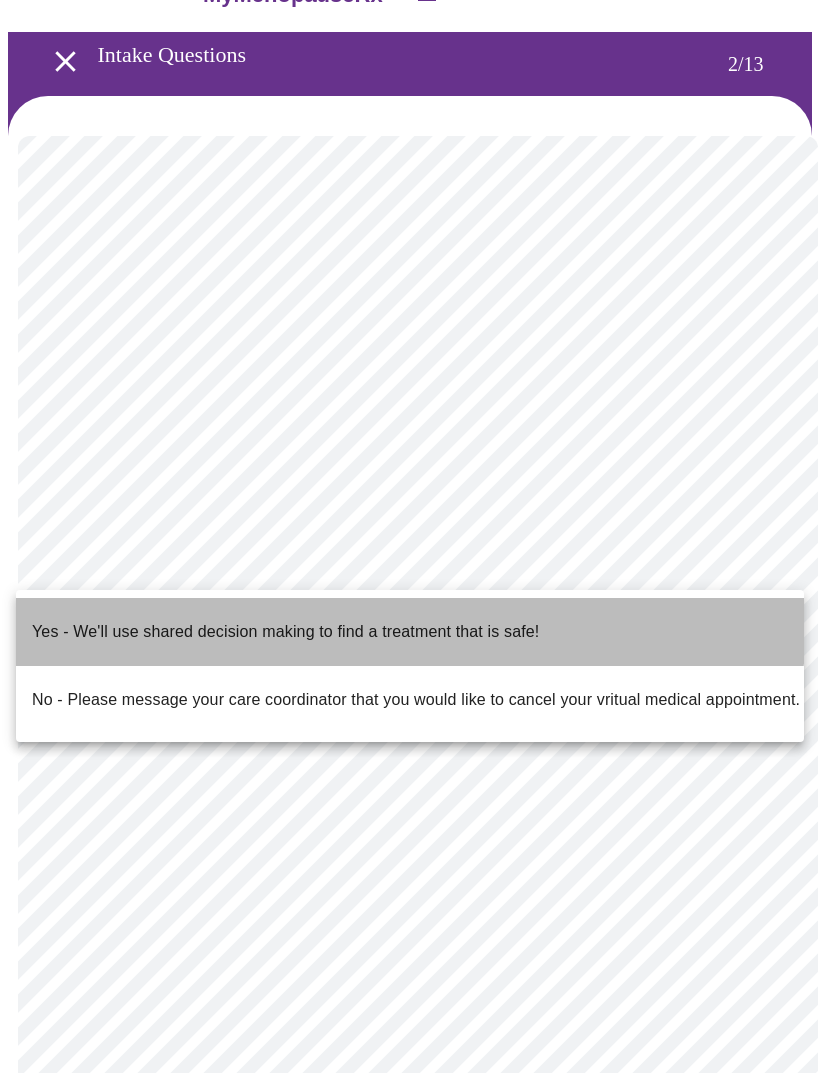 click on "Yes - We'll use shared decision making to find a treatment that is safe!" at bounding box center [285, 632] 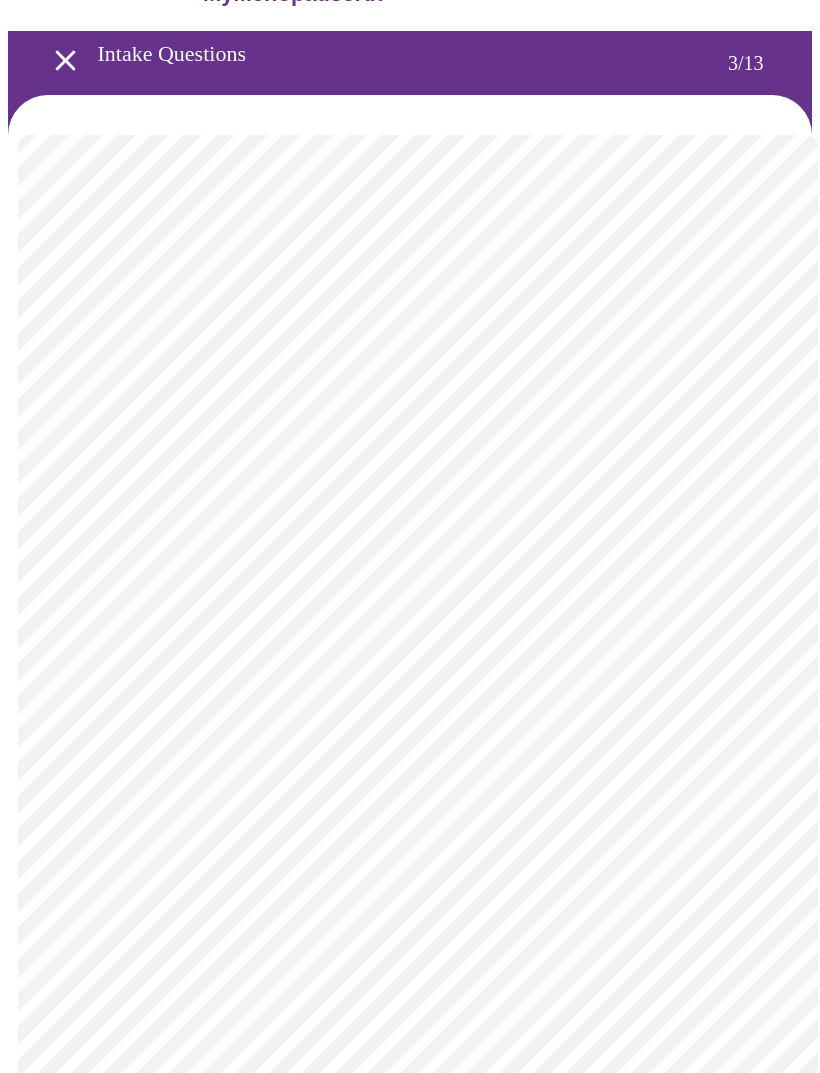 scroll, scrollTop: 61, scrollLeft: 0, axis: vertical 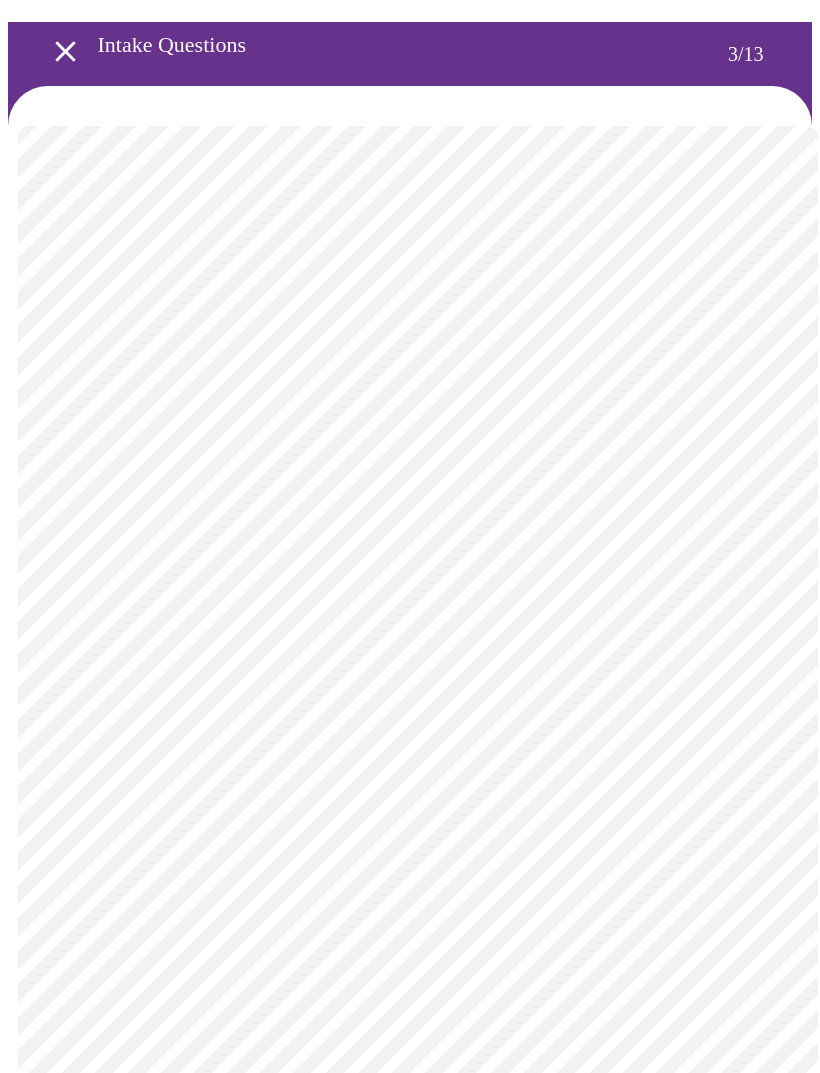 click on "MyMenopauseRx Intake Questions 3  /  13" at bounding box center (410, 1293) 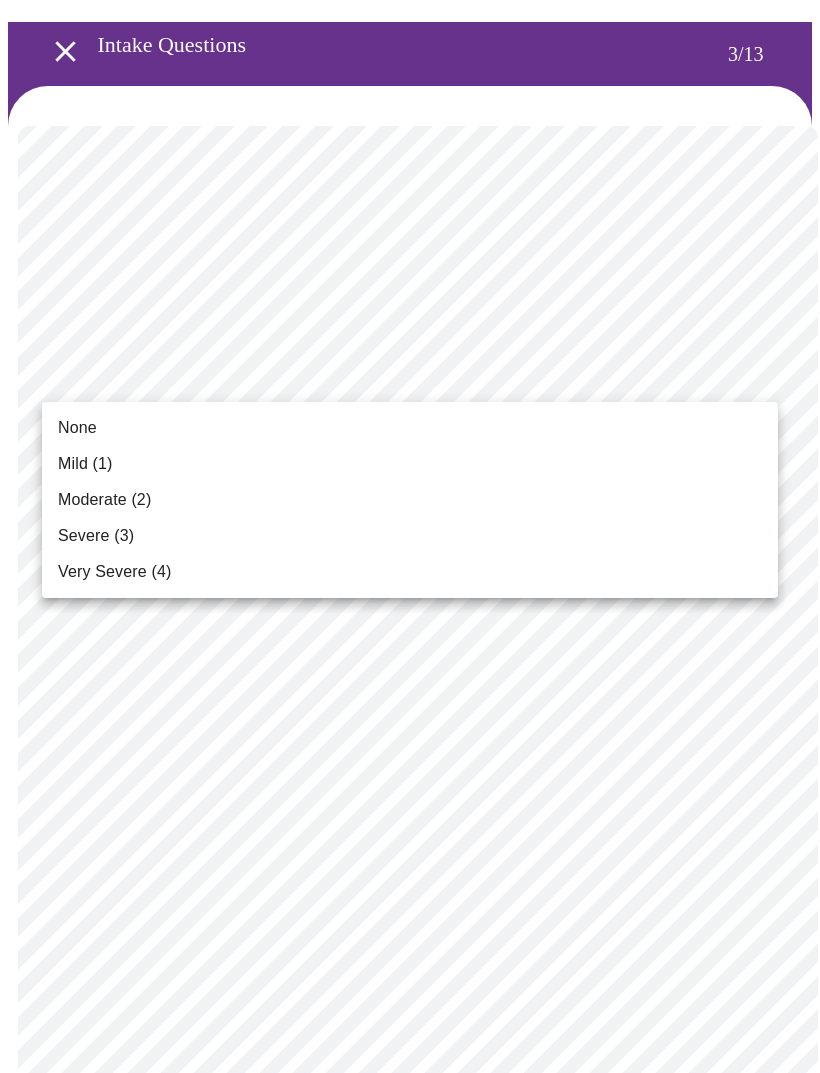 click on "Moderate (2)" at bounding box center [104, 500] 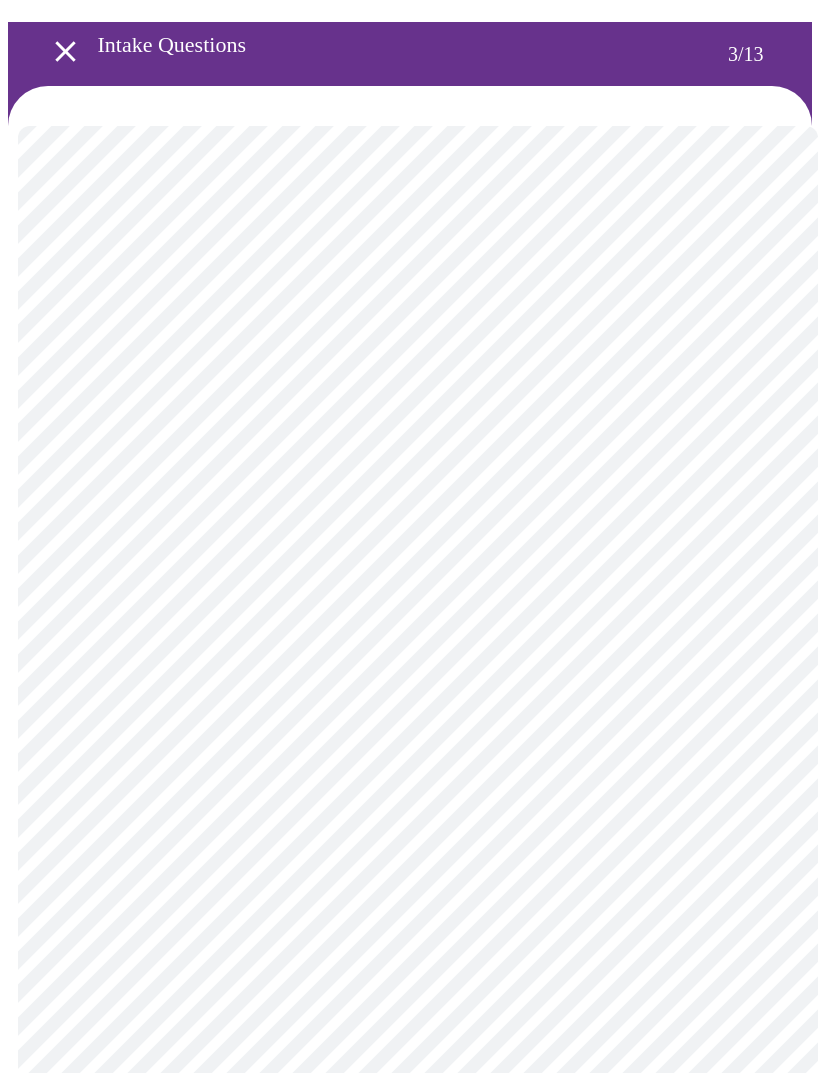 click on "MyMenopauseRx Intake Questions 3  /  13" at bounding box center [410, 1258] 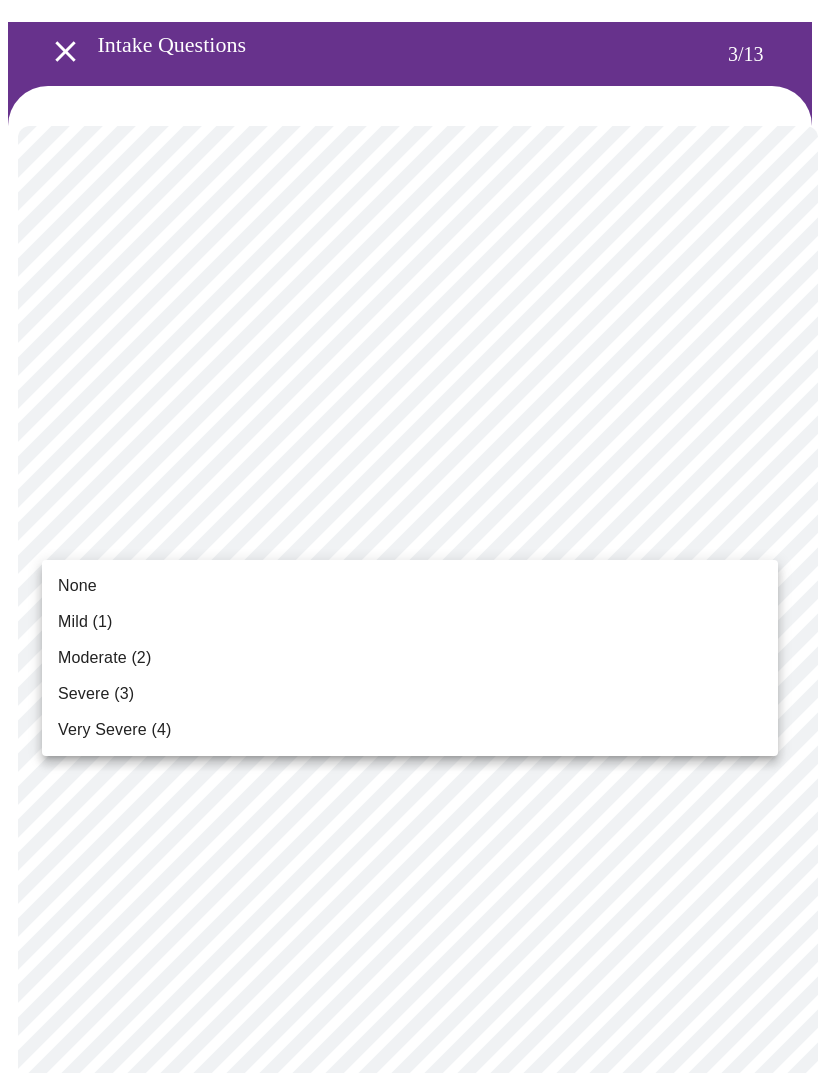 click on "None" at bounding box center (77, 586) 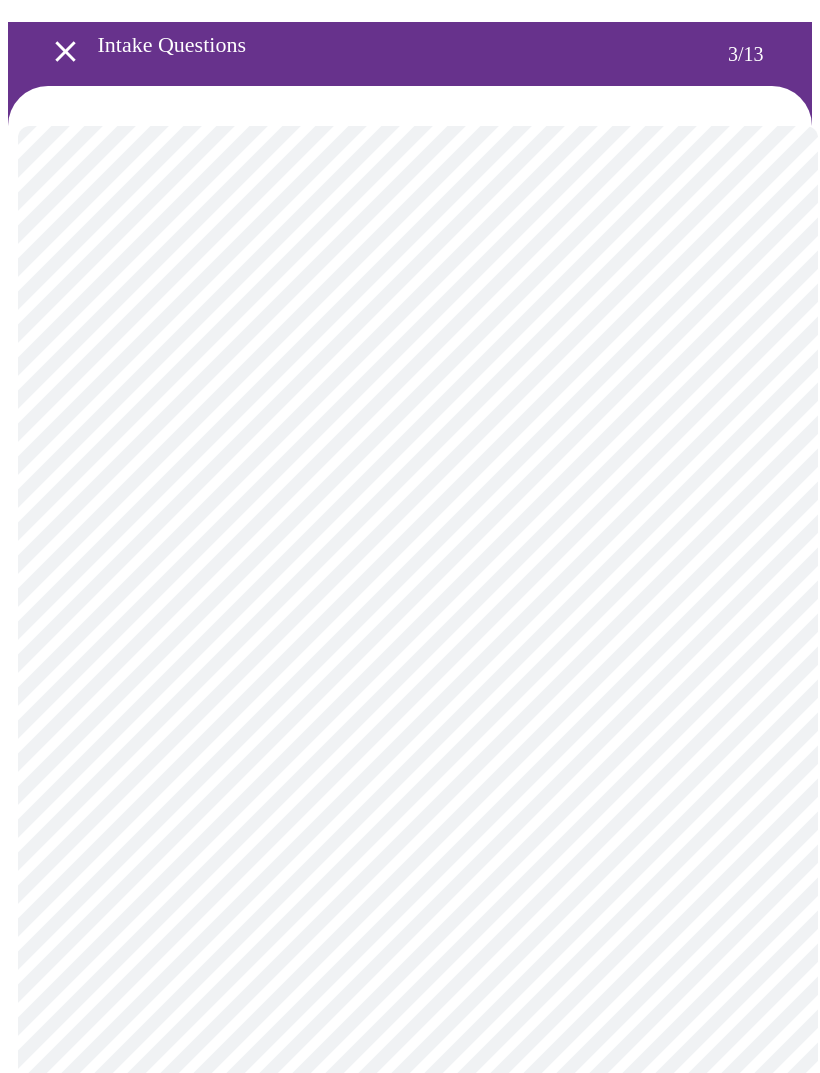 click on "MyMenopauseRx Intake Questions 3  /  13" at bounding box center (410, 1244) 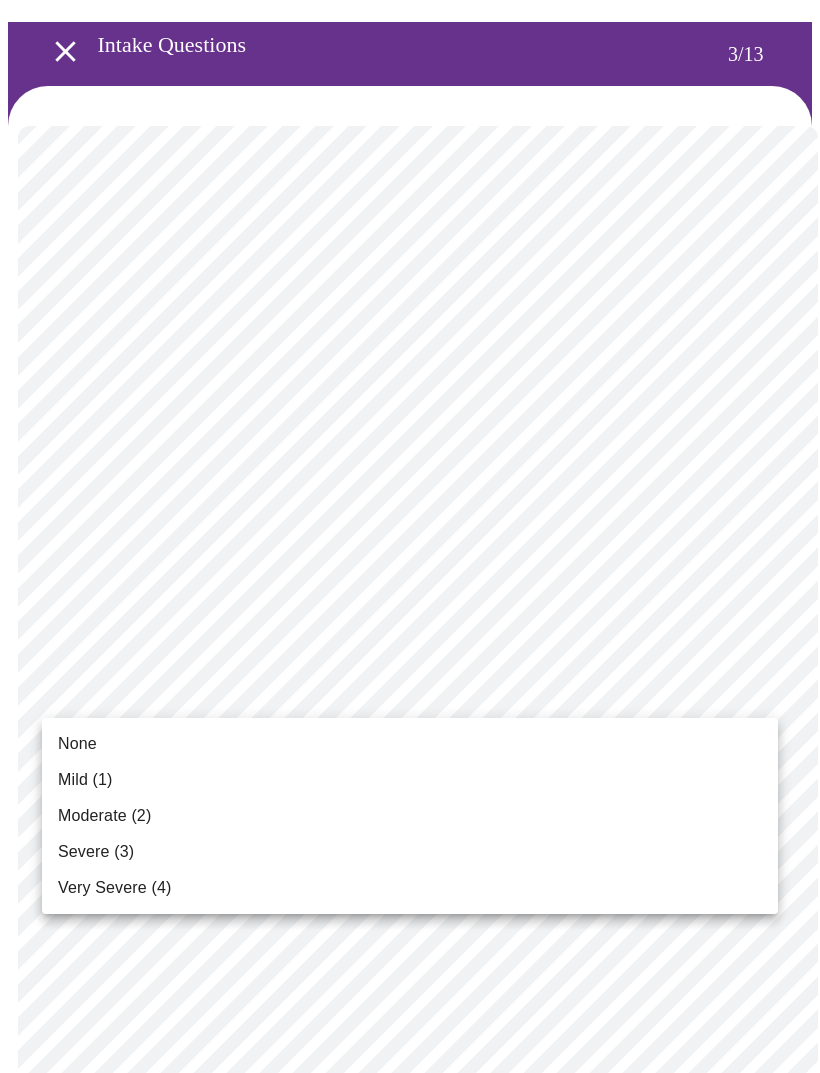 click on "Mild (1)" at bounding box center (85, 780) 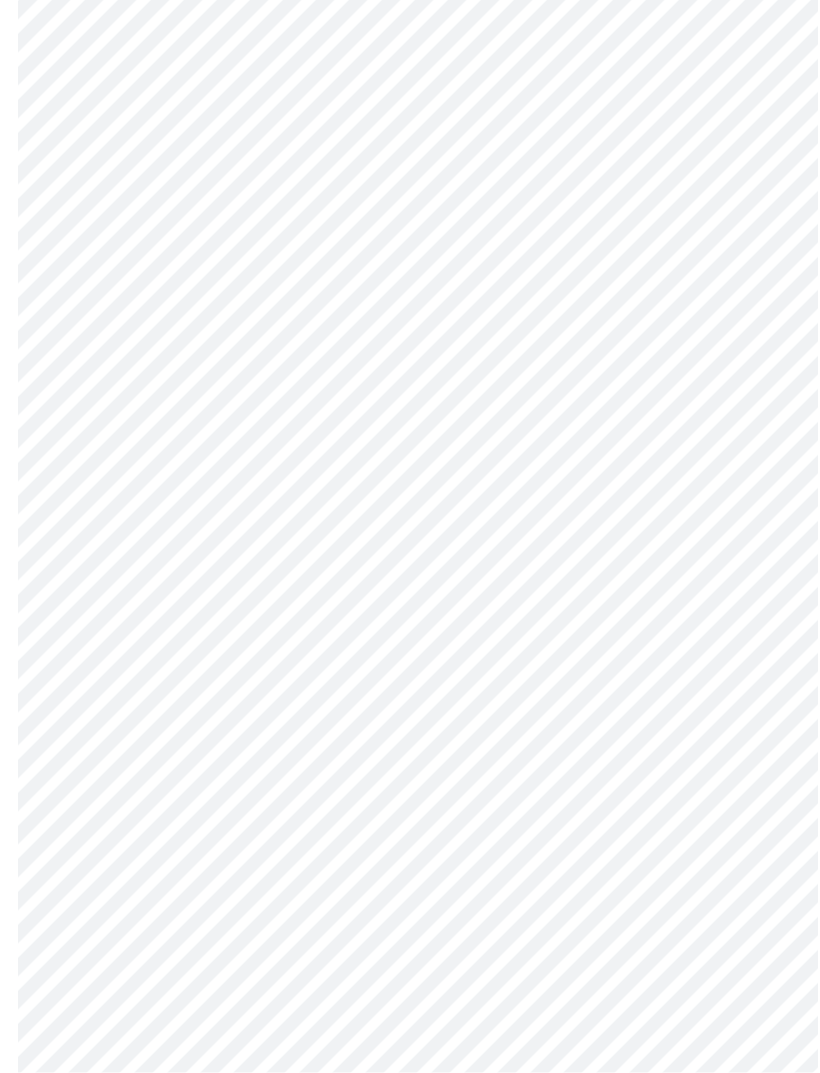 scroll, scrollTop: 319, scrollLeft: 0, axis: vertical 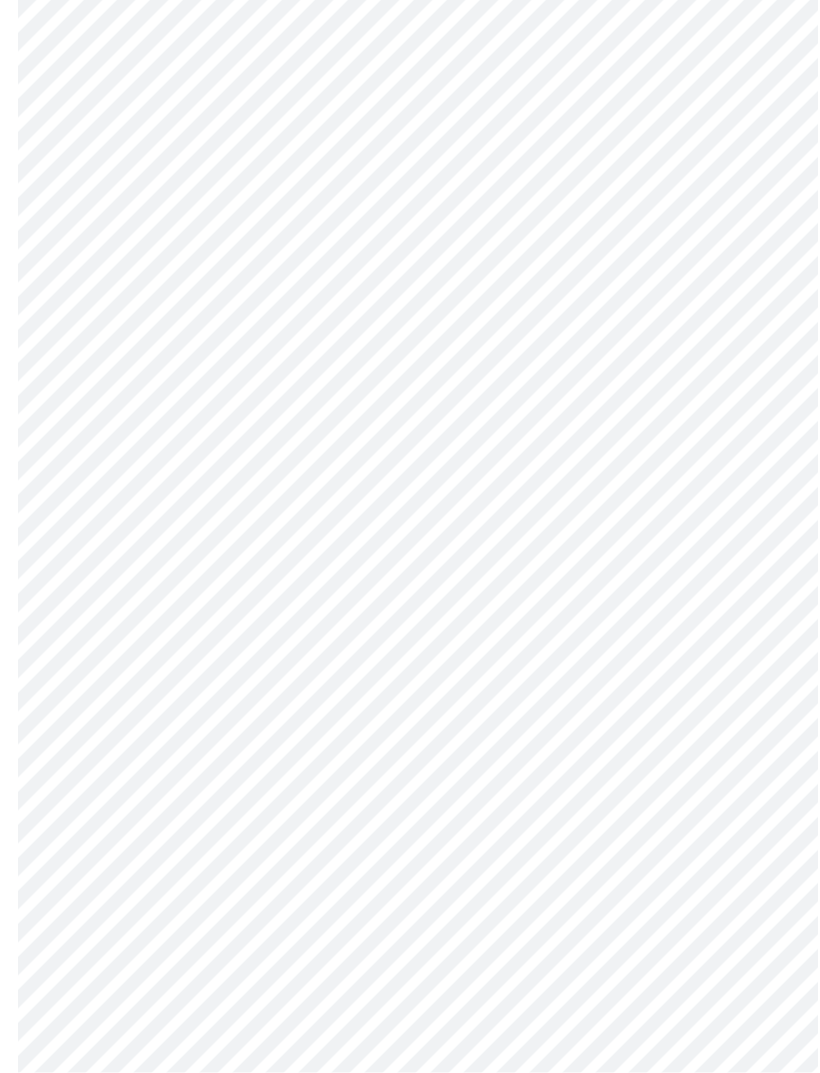 click on "MyMenopauseRx Intake Questions 3  /  13" at bounding box center [410, 973] 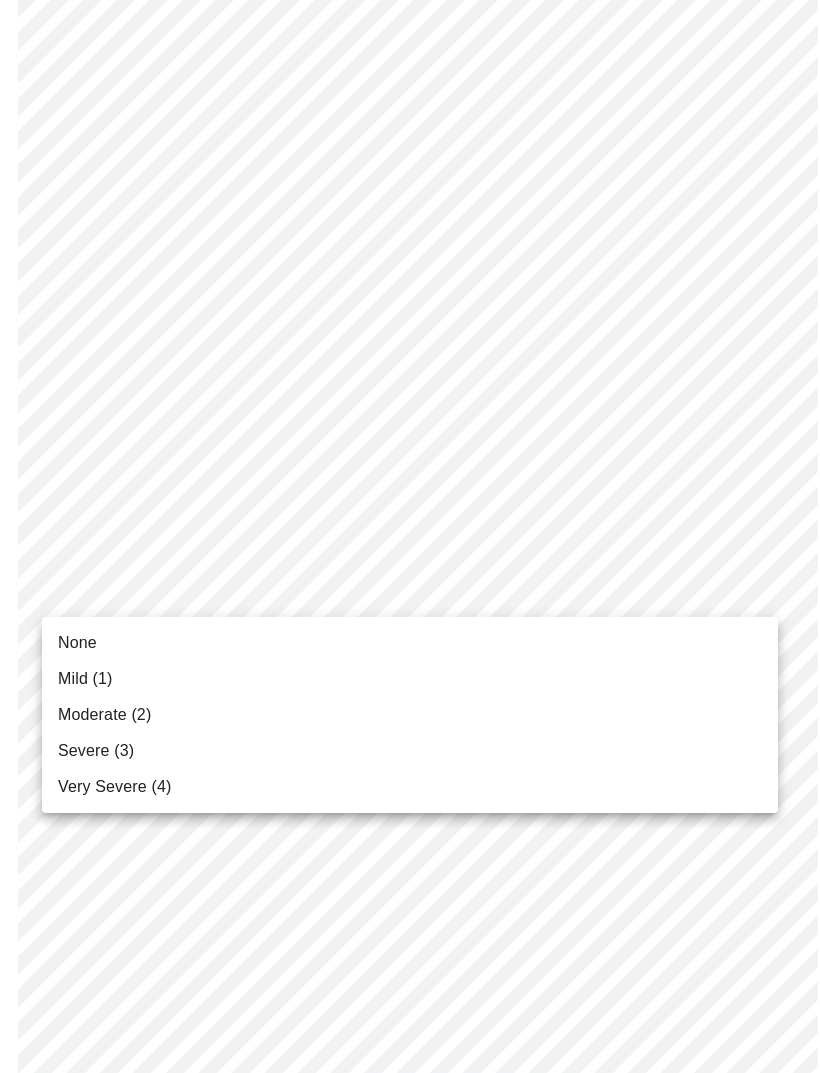 click on "Moderate (2)" at bounding box center [410, 715] 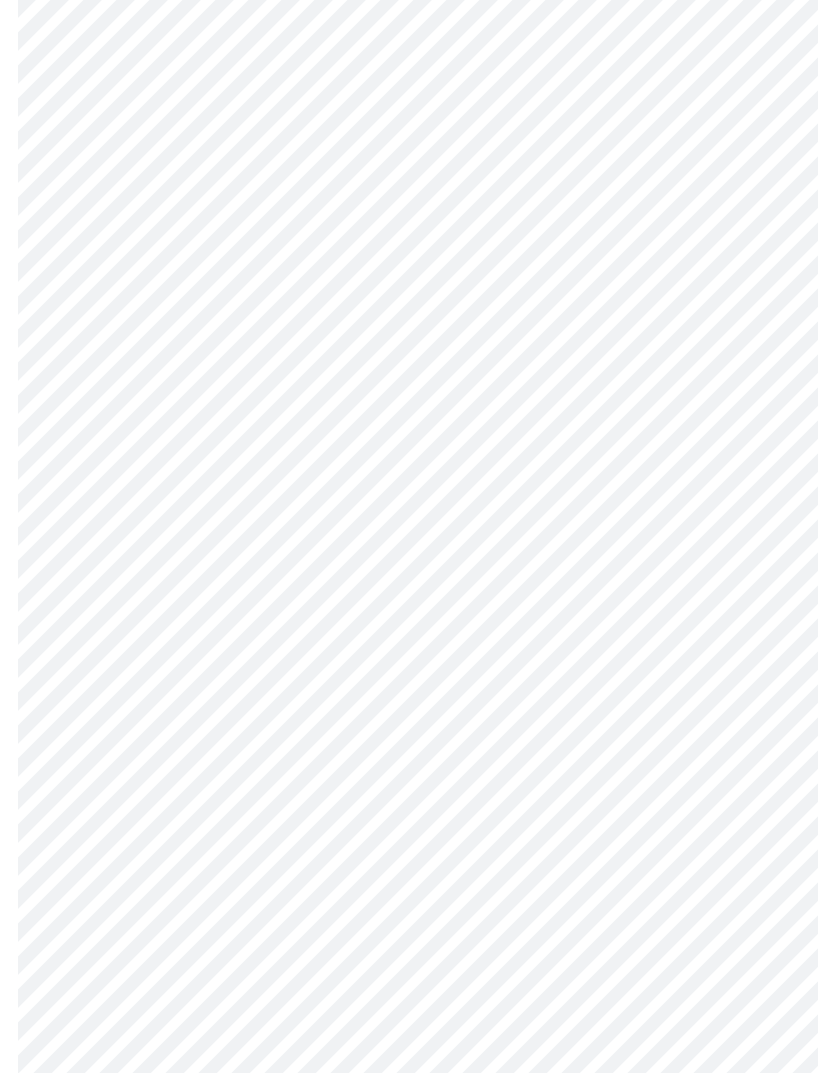 click on "MyMenopauseRx Intake Questions 3  /  13" at bounding box center [410, 958] 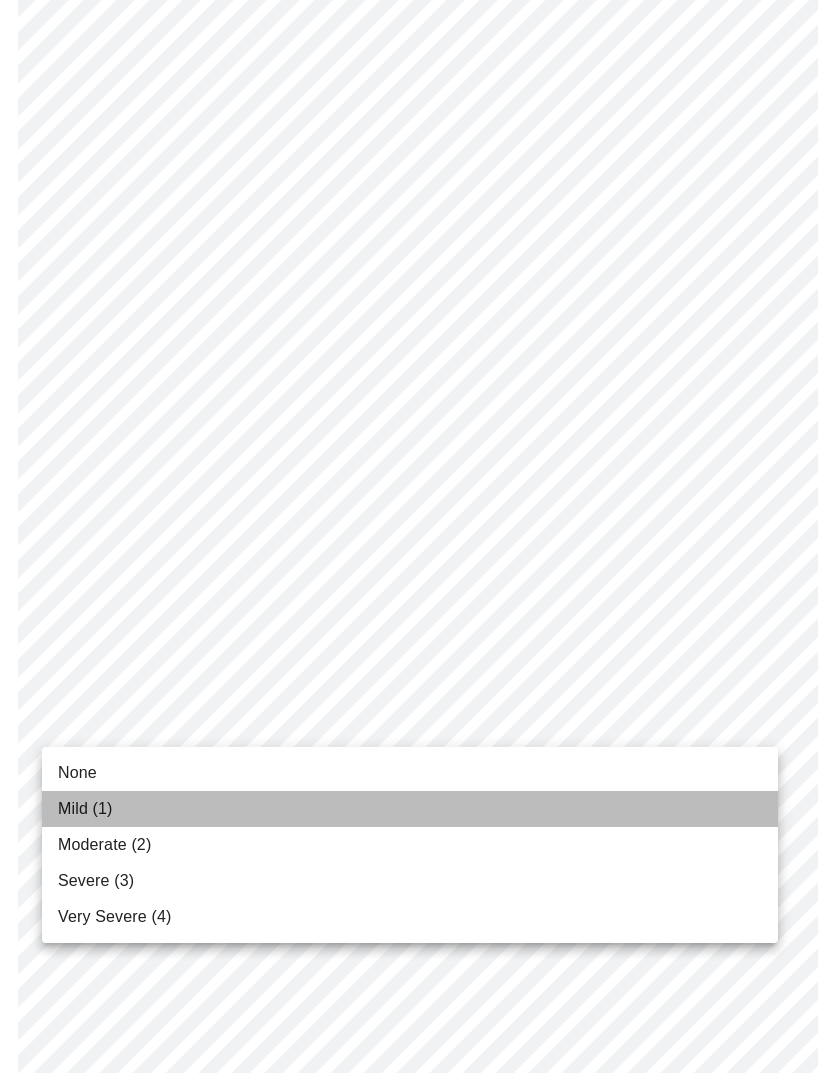 click on "Mild (1)" at bounding box center (85, 809) 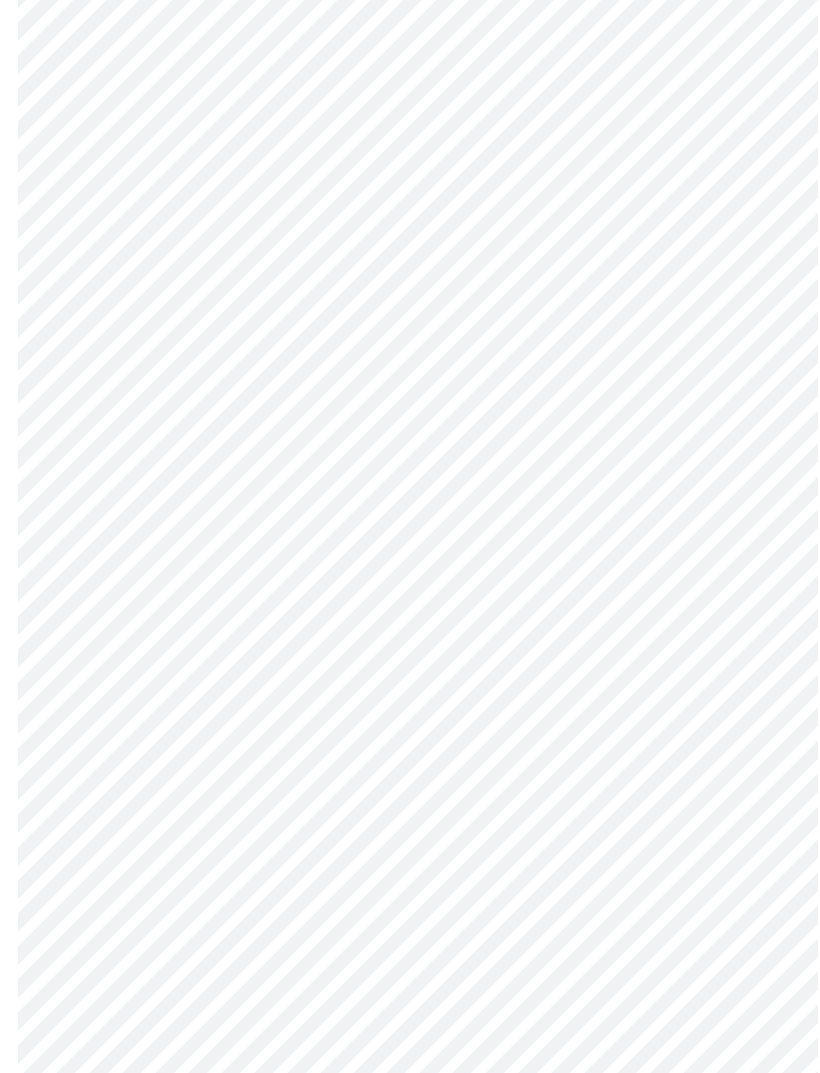 scroll, scrollTop: 626, scrollLeft: 0, axis: vertical 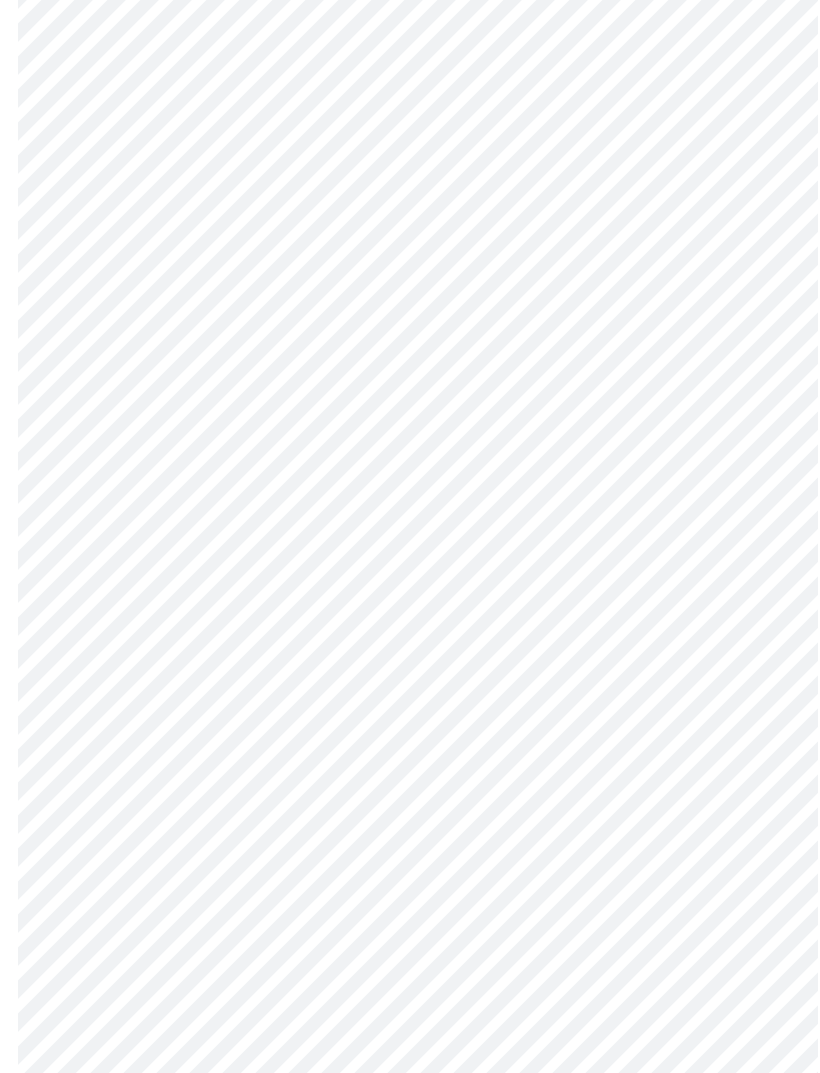 click on "MyMenopauseRx Intake Questions 3  /  13" at bounding box center [410, 639] 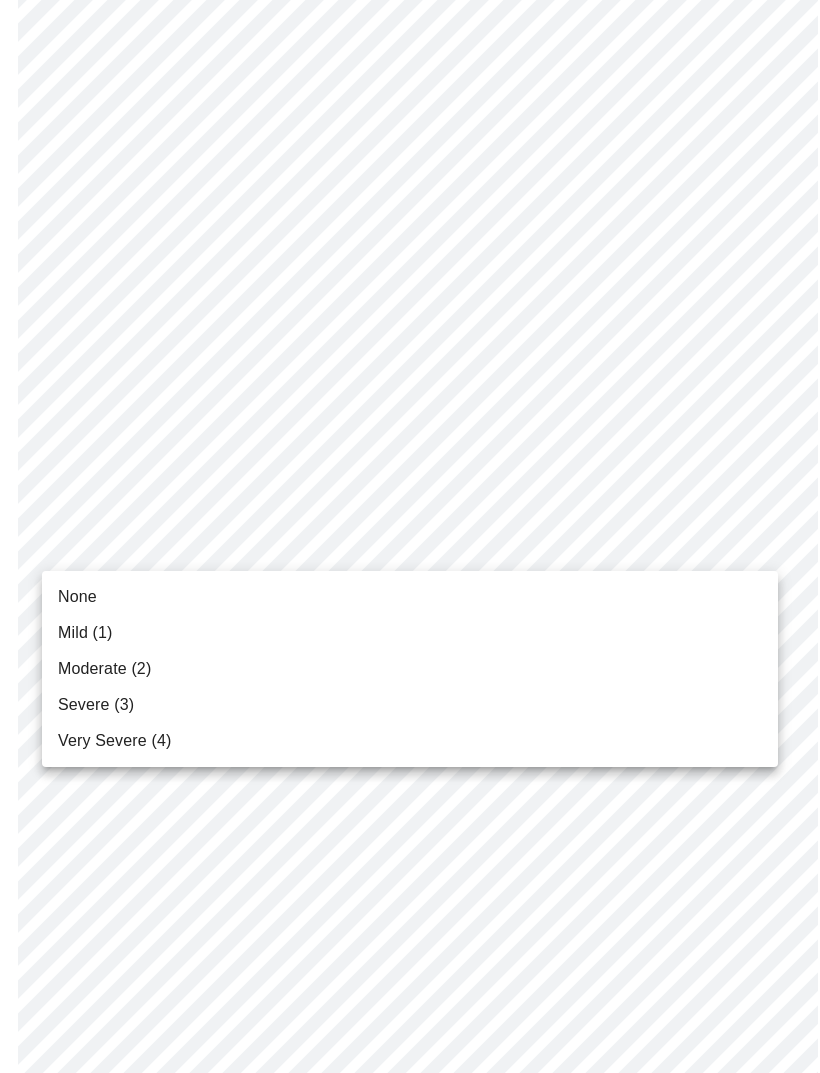 click on "Mild (1)" at bounding box center (85, 633) 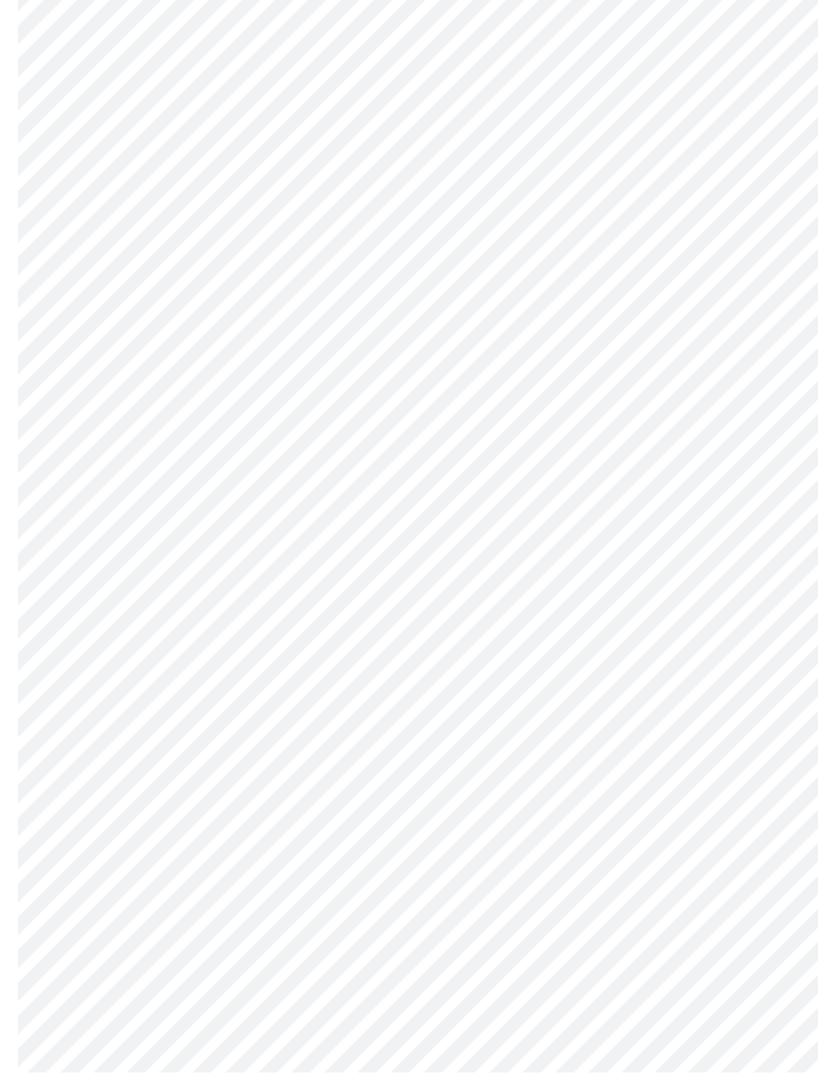 scroll, scrollTop: 726, scrollLeft: 0, axis: vertical 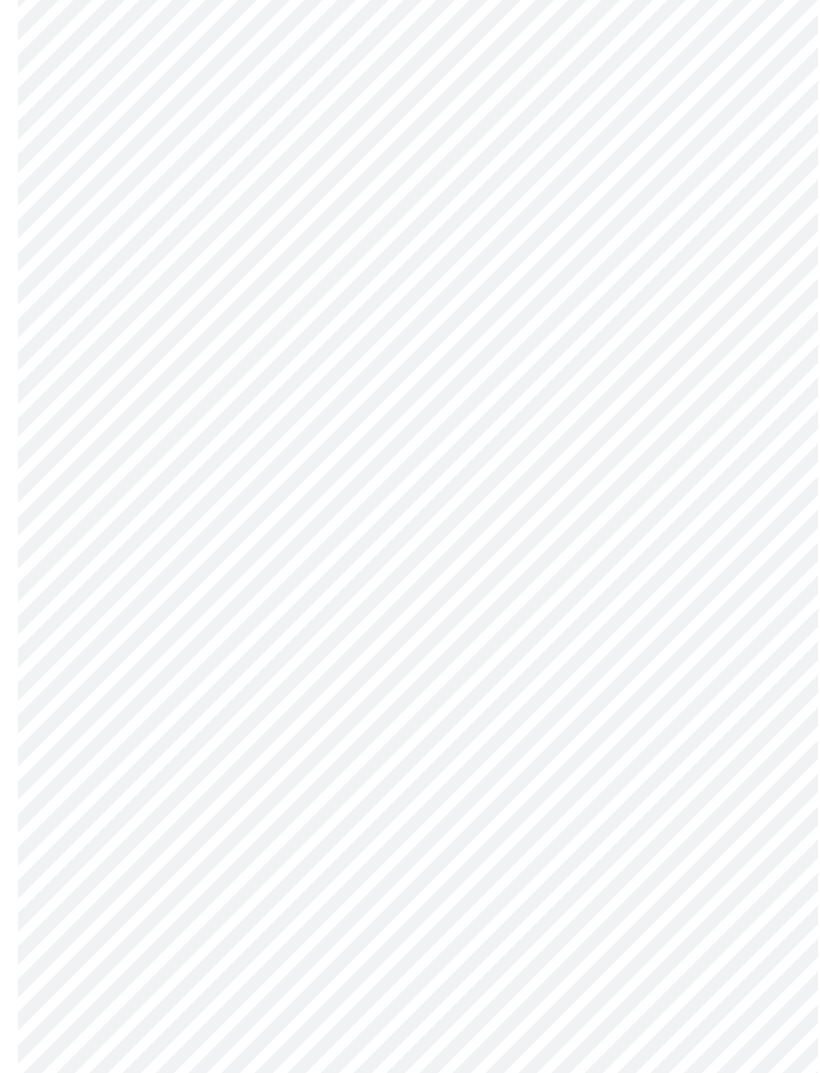 click on "MyMenopauseRx Intake Questions 3  /  13" at bounding box center (410, 525) 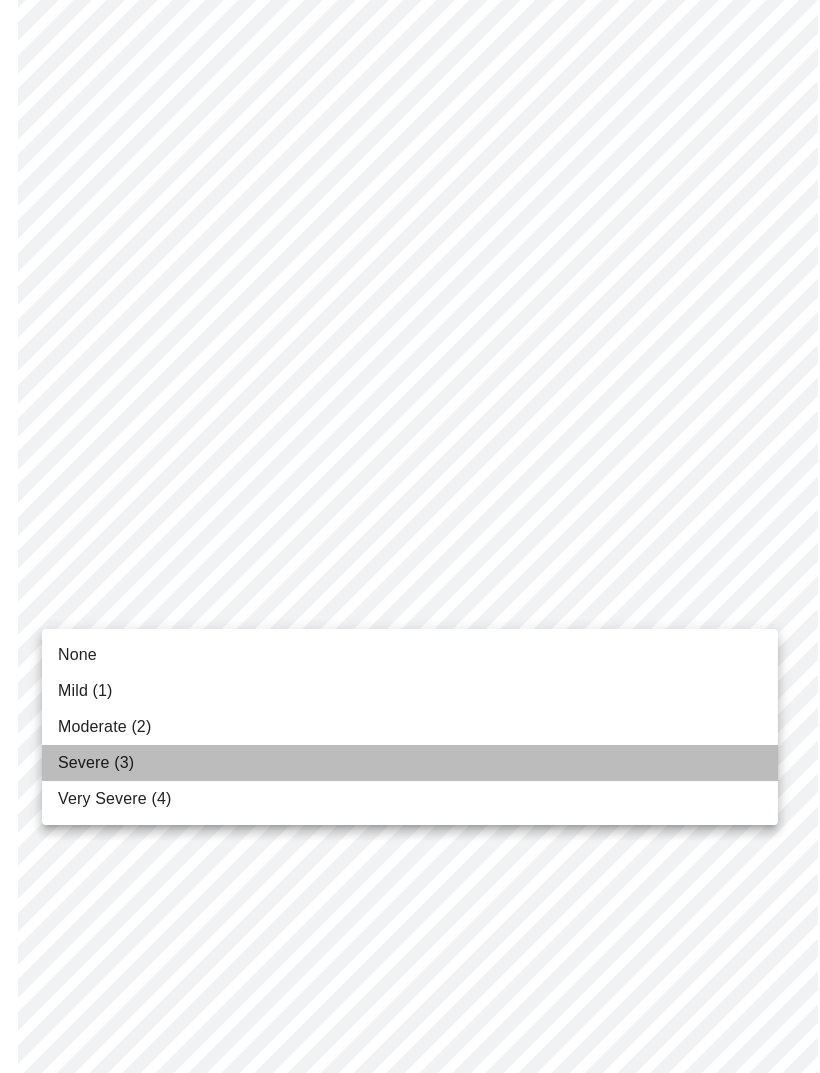 click on "Severe (3)" at bounding box center (96, 763) 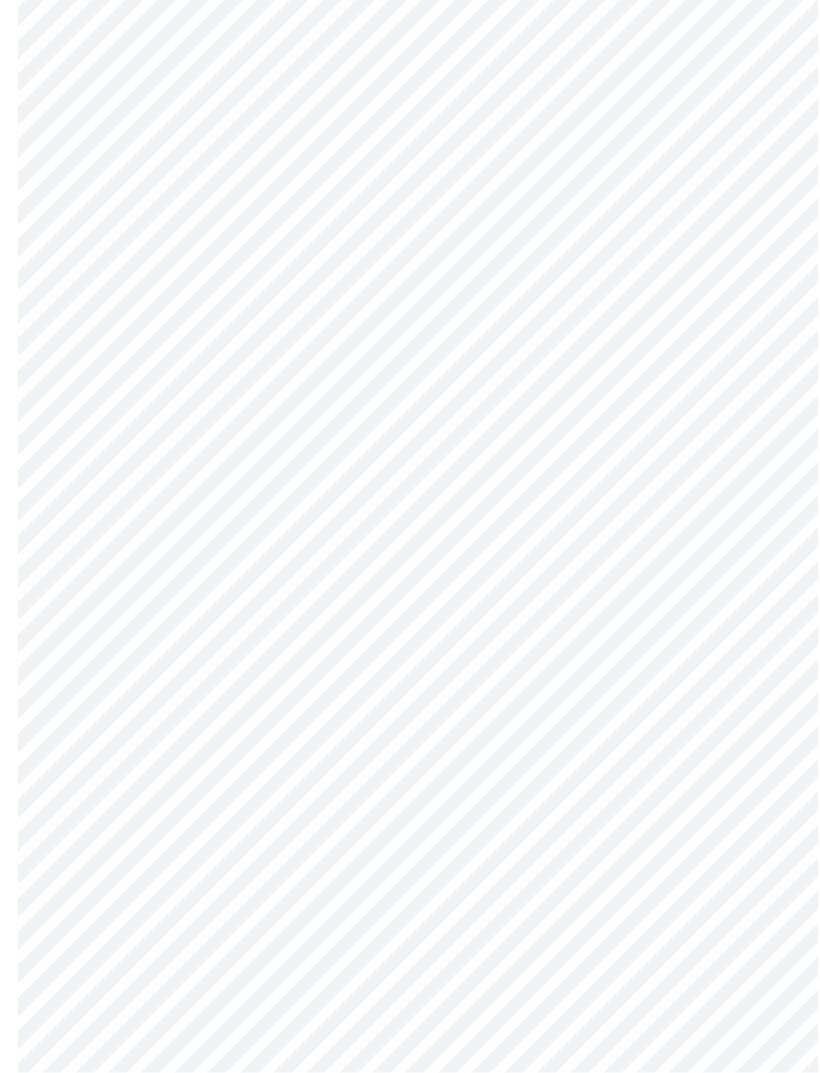 click on "MyMenopauseRx Intake Questions 3  /  13" at bounding box center [410, 333] 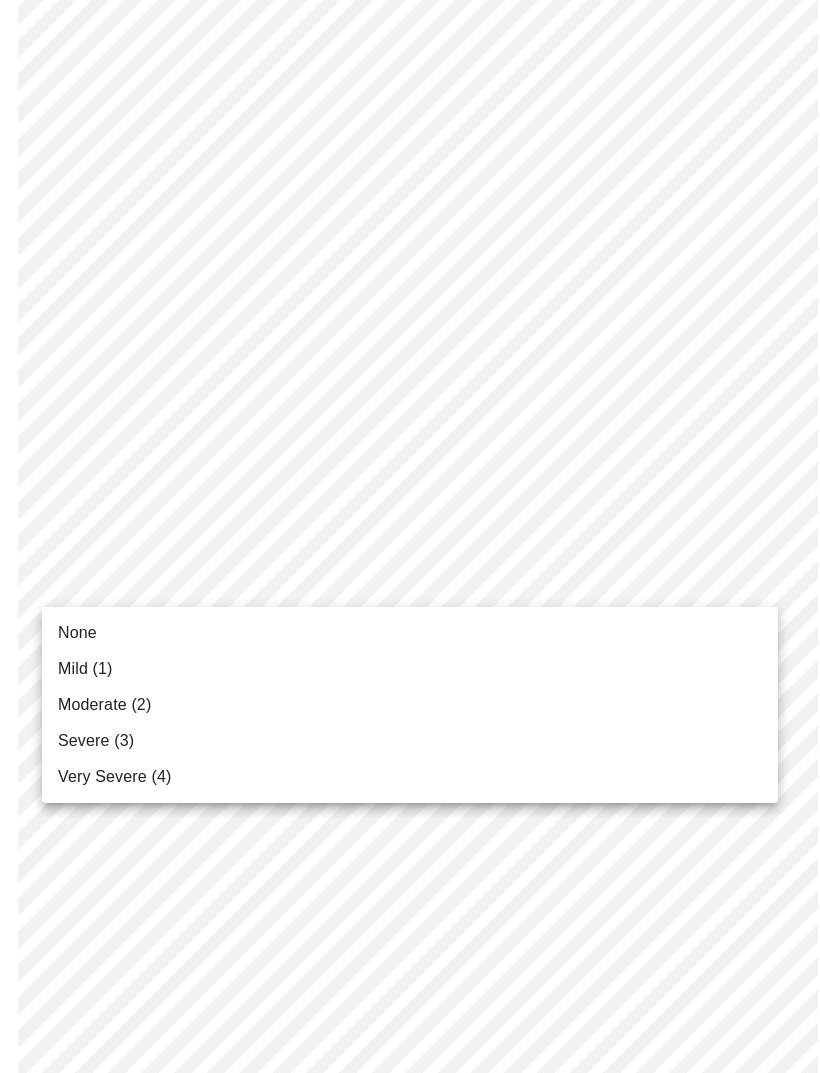 click on "Severe (3)" at bounding box center [96, 741] 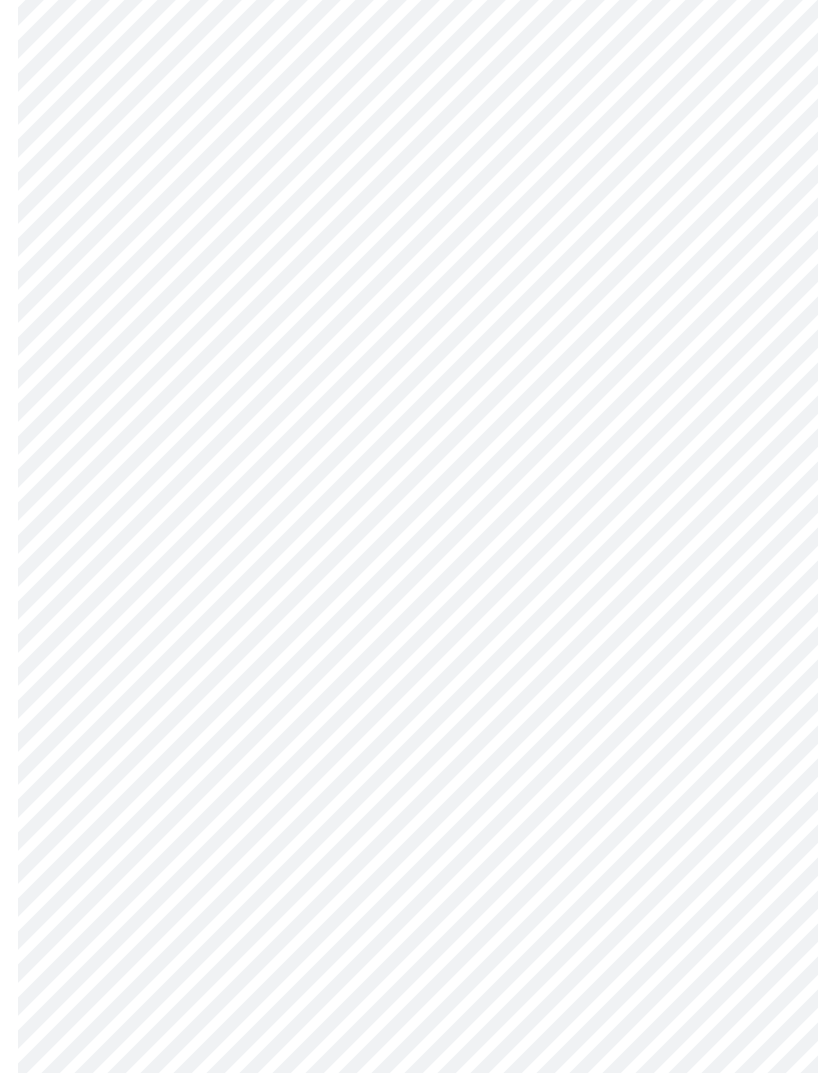 click on "MyMenopauseRx Intake Questions 3  /  13" at bounding box center [410, 318] 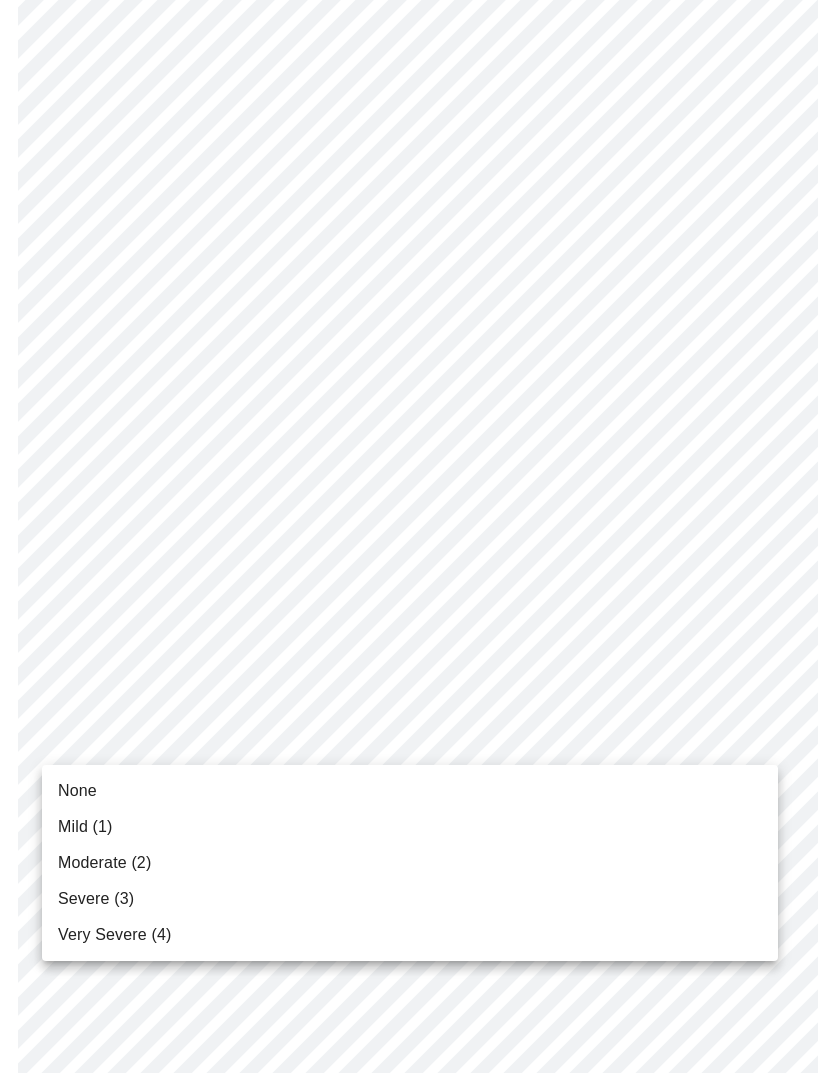 click on "None" at bounding box center (77, 791) 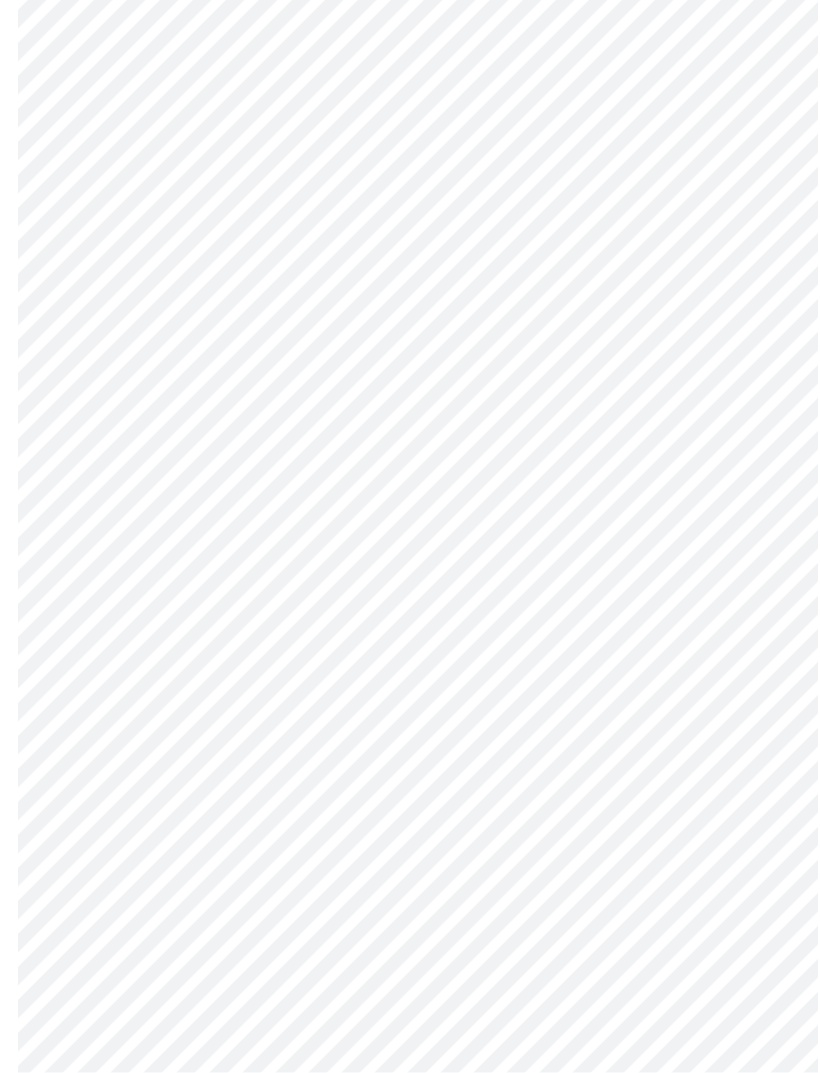 scroll, scrollTop: 1163, scrollLeft: 0, axis: vertical 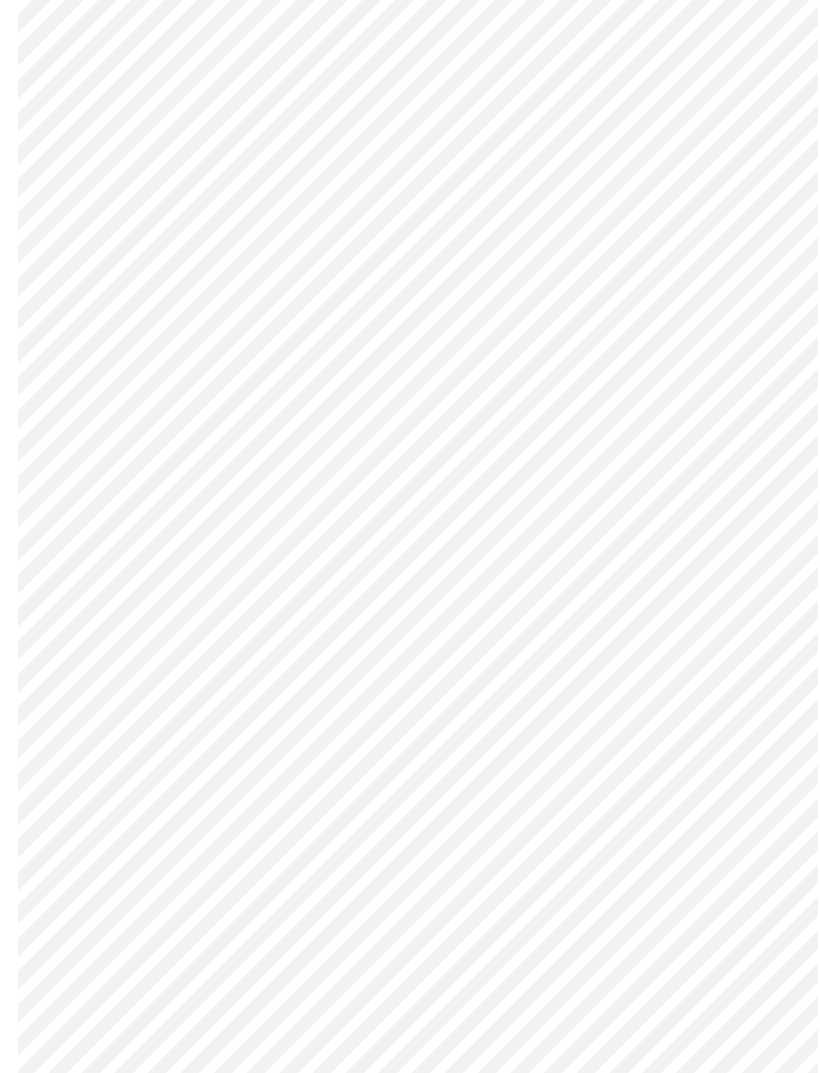 click on "MyMenopauseRx Intake Questions 3  /  13" at bounding box center (410, 48) 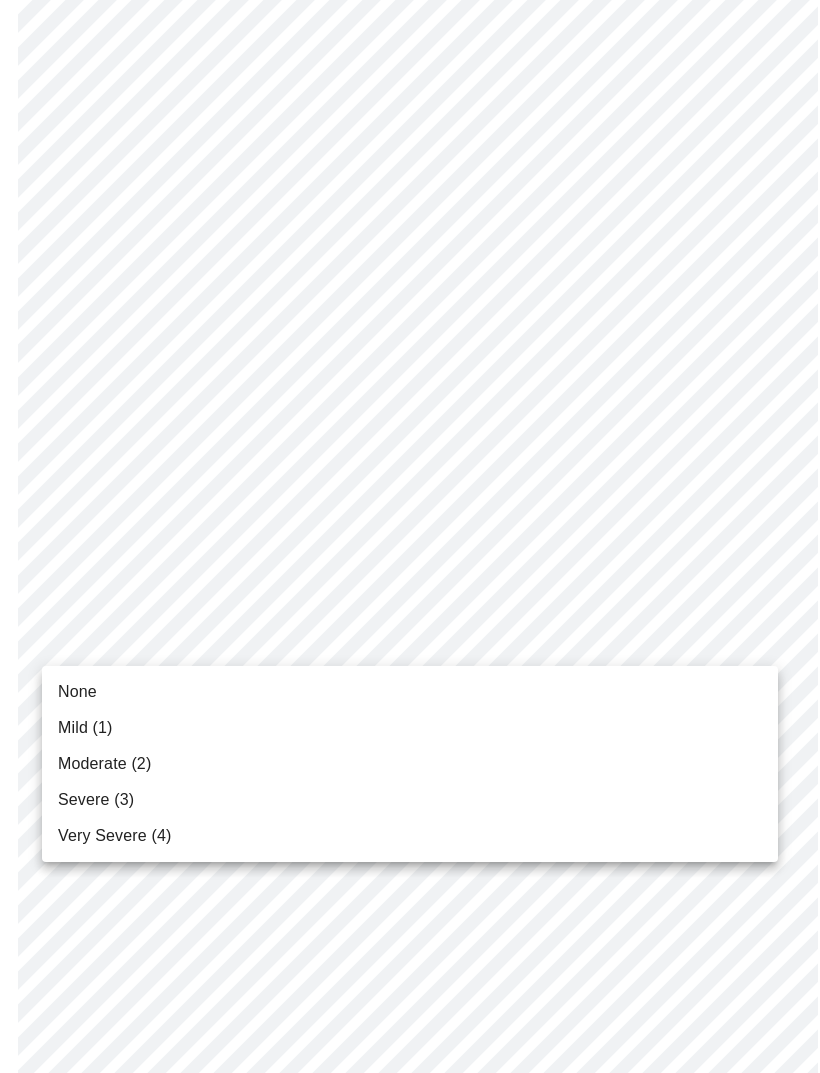 click on "Moderate (2)" at bounding box center (104, 764) 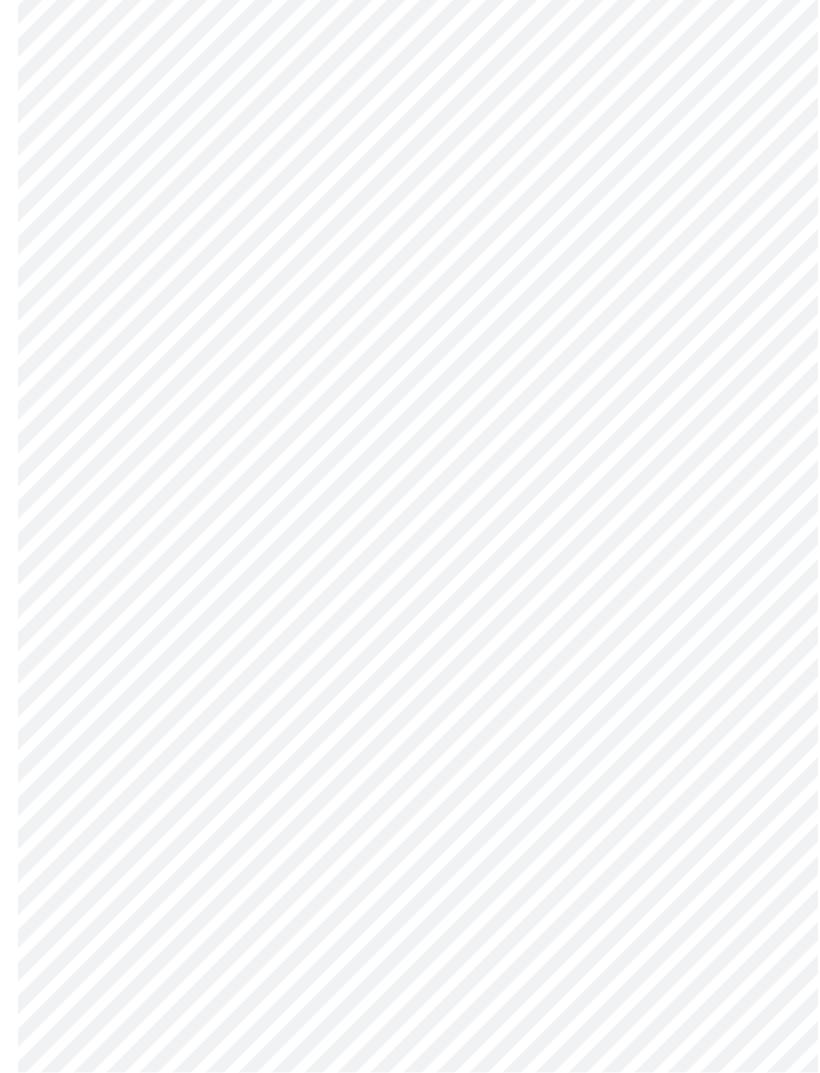 scroll, scrollTop: 1238, scrollLeft: 0, axis: vertical 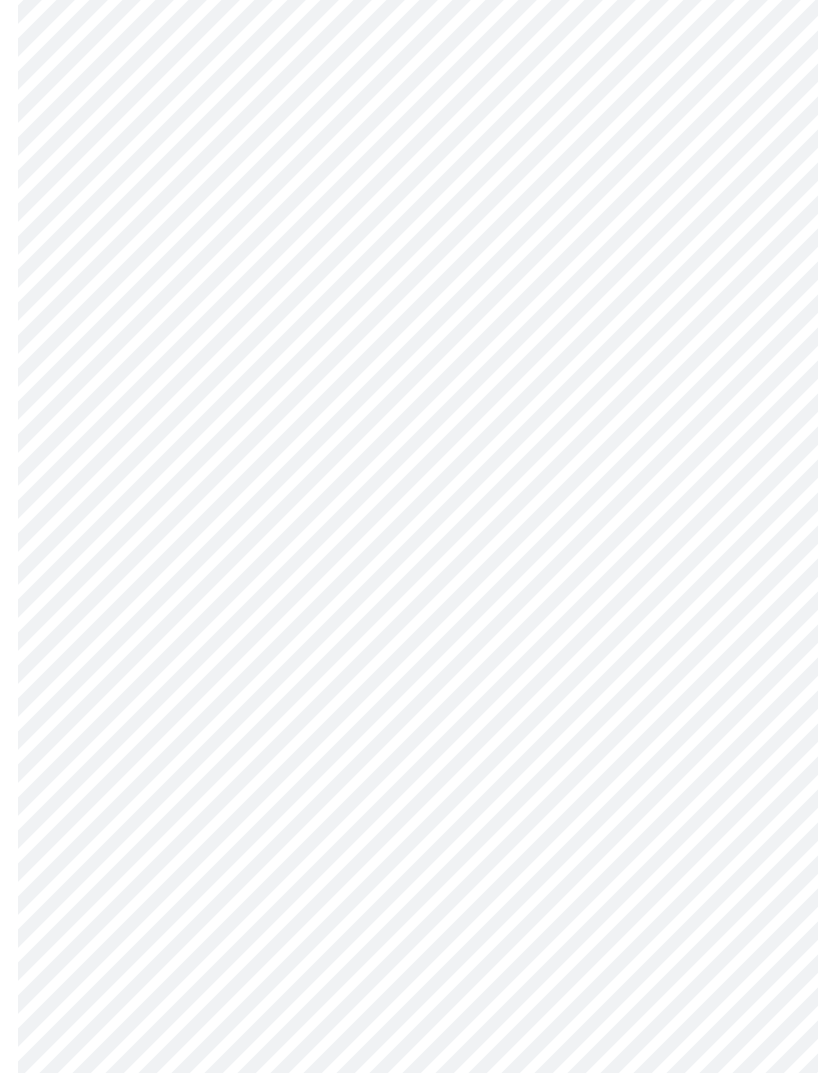 click on "MyMenopauseRx Intake Questions 3  /  13" at bounding box center [410, -41] 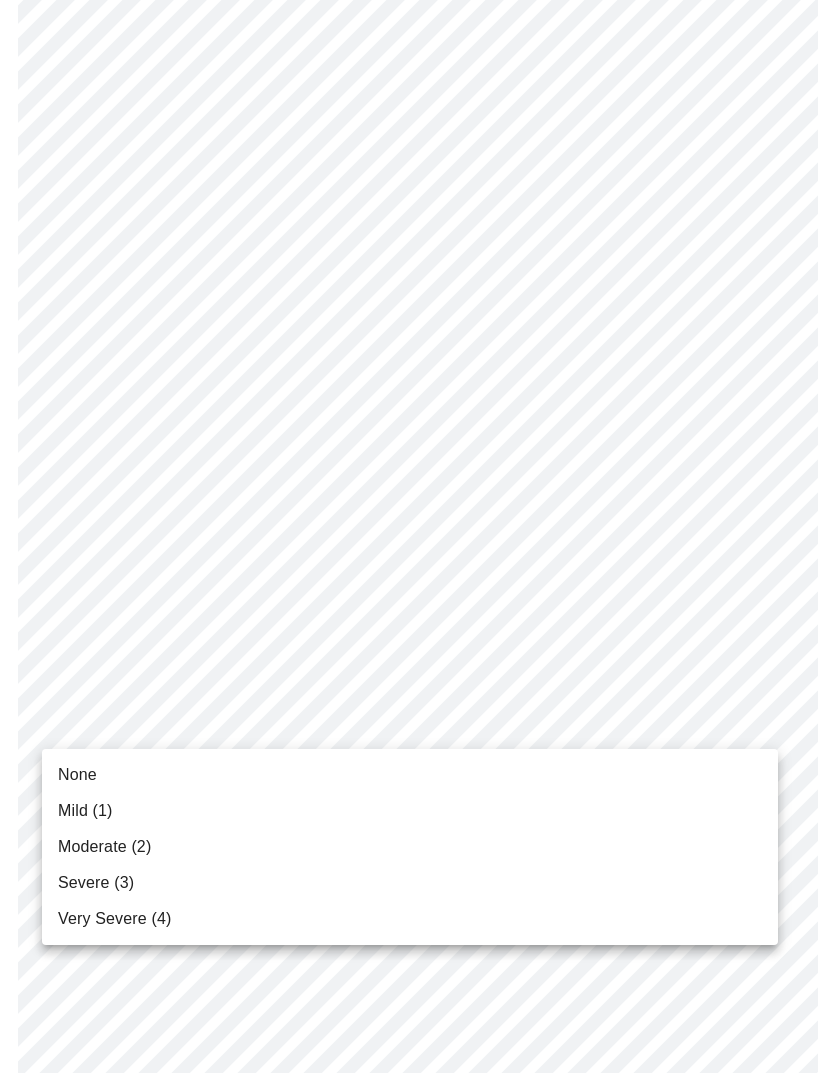 click on "None" at bounding box center [77, 775] 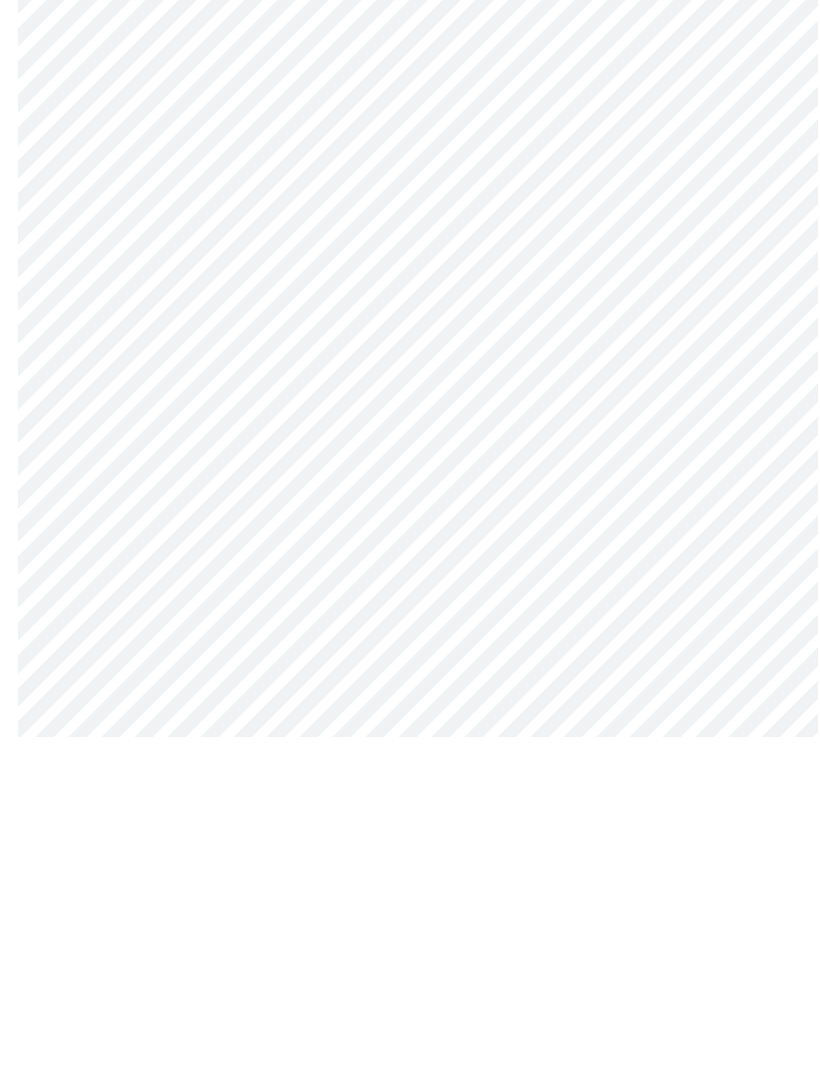 scroll, scrollTop: 423, scrollLeft: 0, axis: vertical 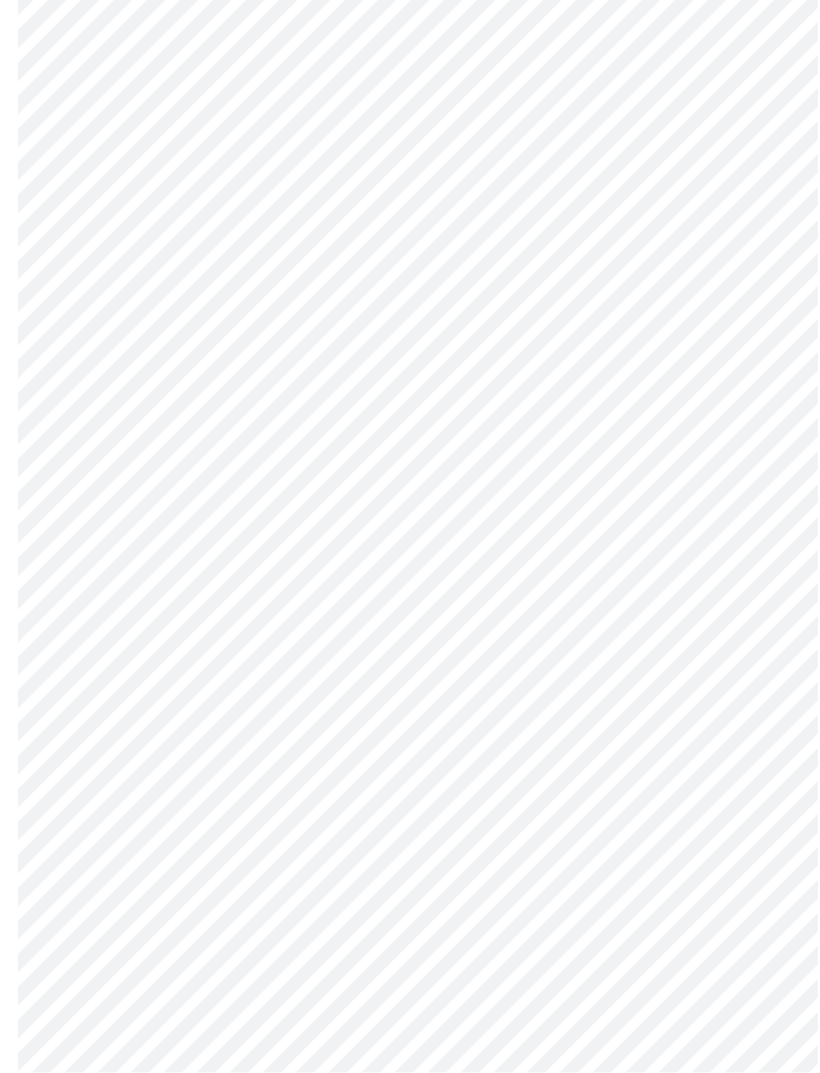click on "MyMenopauseRx Intake Questions 4  /  13" at bounding box center [410, 366] 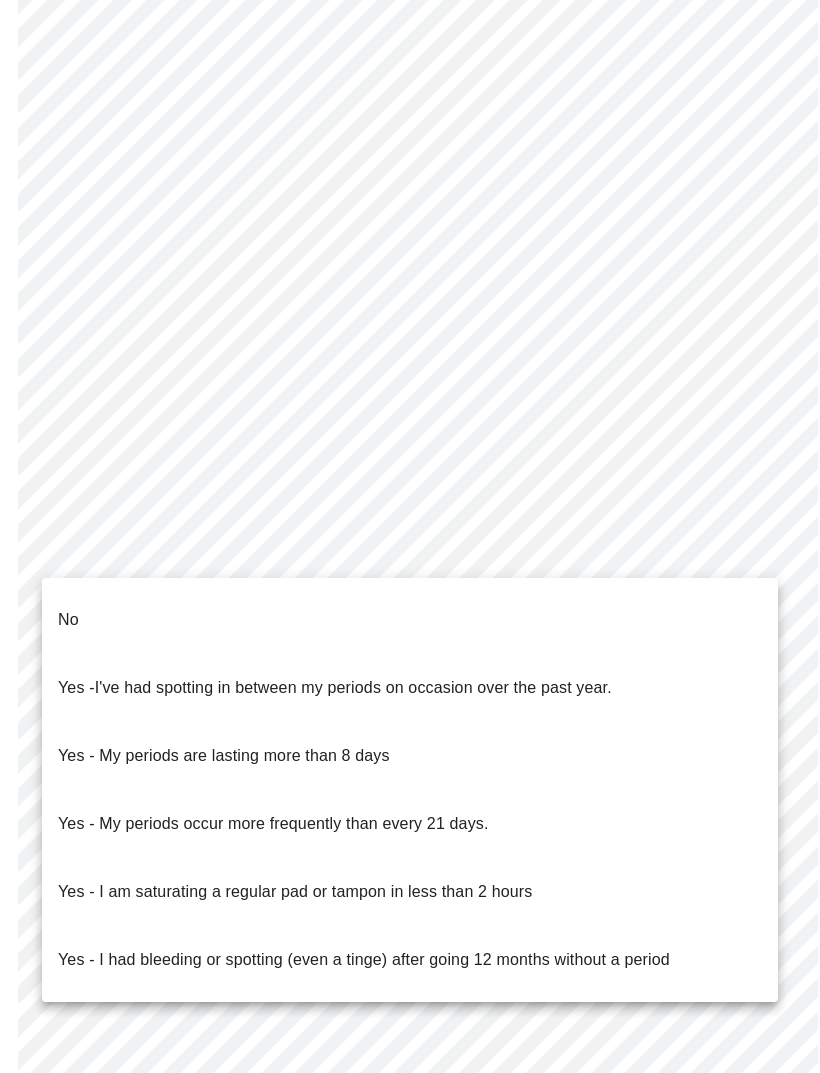 click on "No" at bounding box center (68, 620) 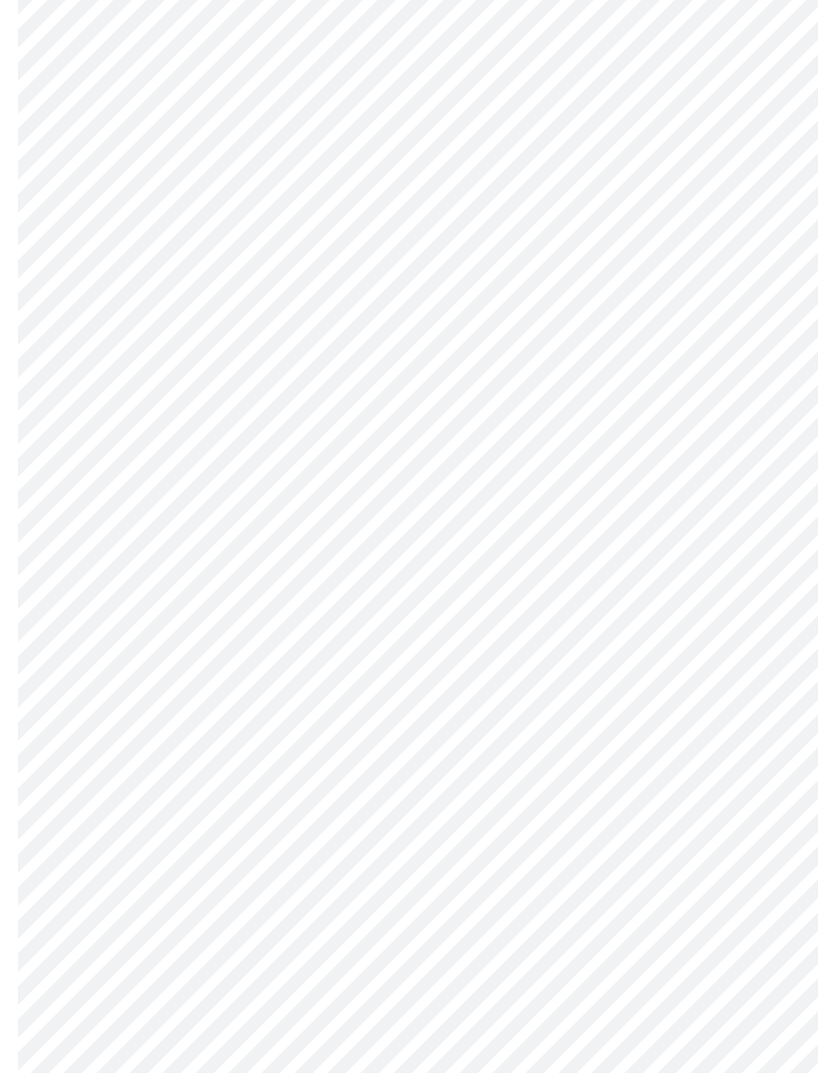 click on "MyMenopauseRx Intake Questions 4  /  13" at bounding box center (410, 359) 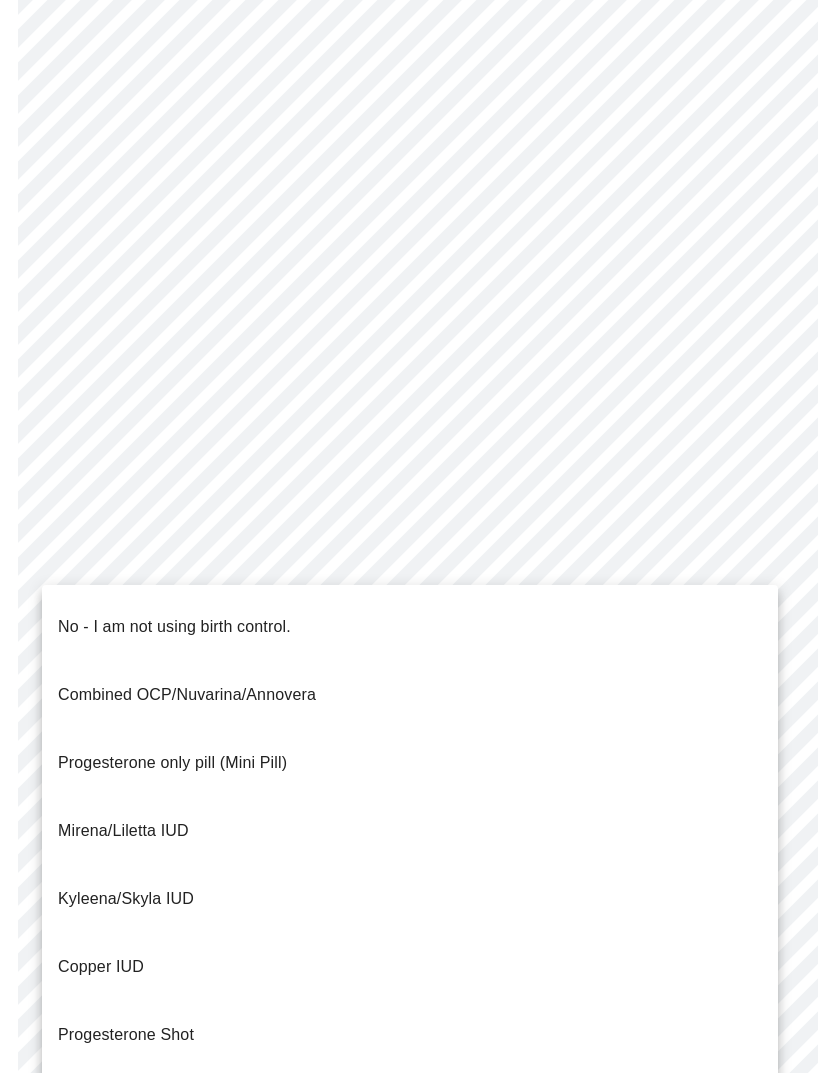 click on "No - I am not using birth control." at bounding box center [174, 627] 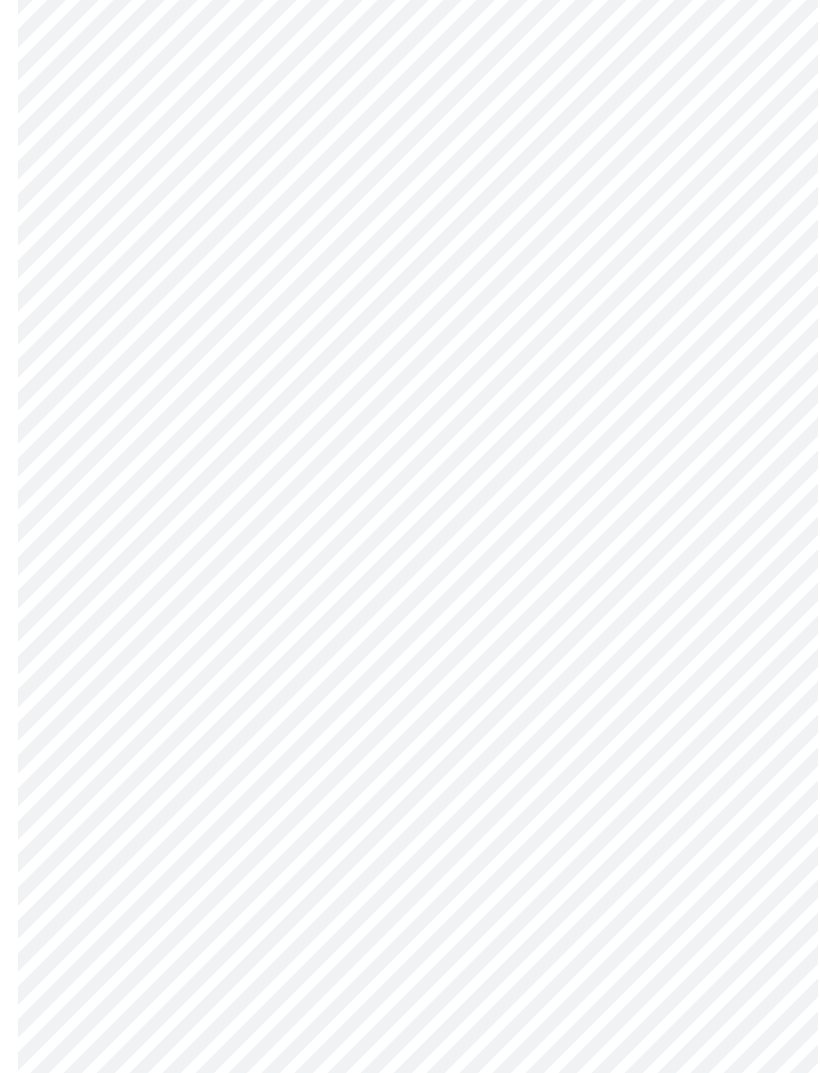 click on "MyMenopauseRx Intake Questions 4  /  13" at bounding box center [410, 354] 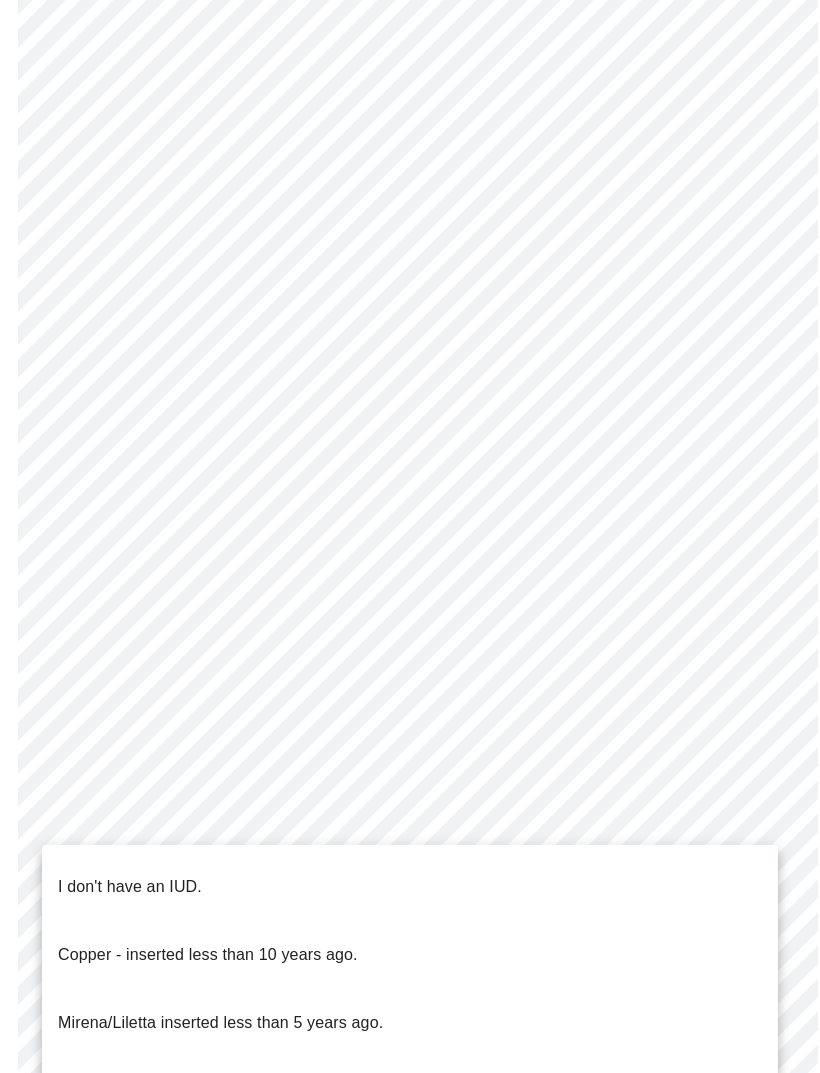 click on "I don't have an IUD." at bounding box center [130, 887] 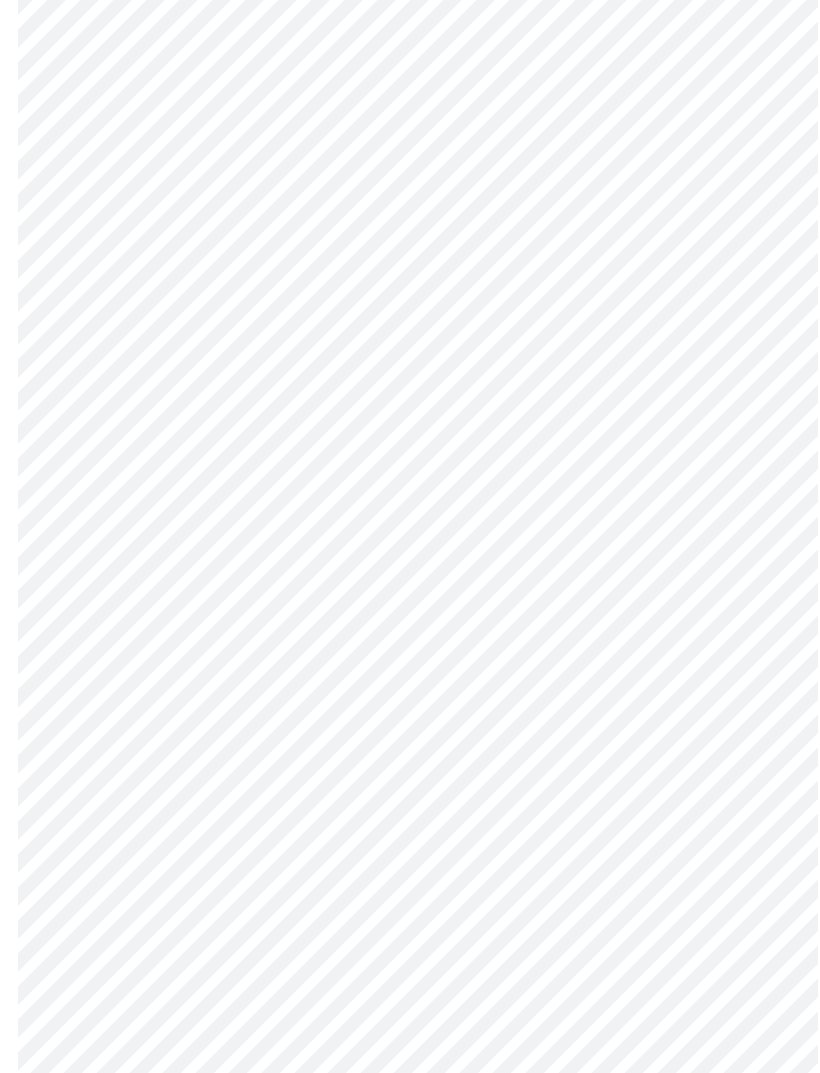 scroll, scrollTop: 718, scrollLeft: 0, axis: vertical 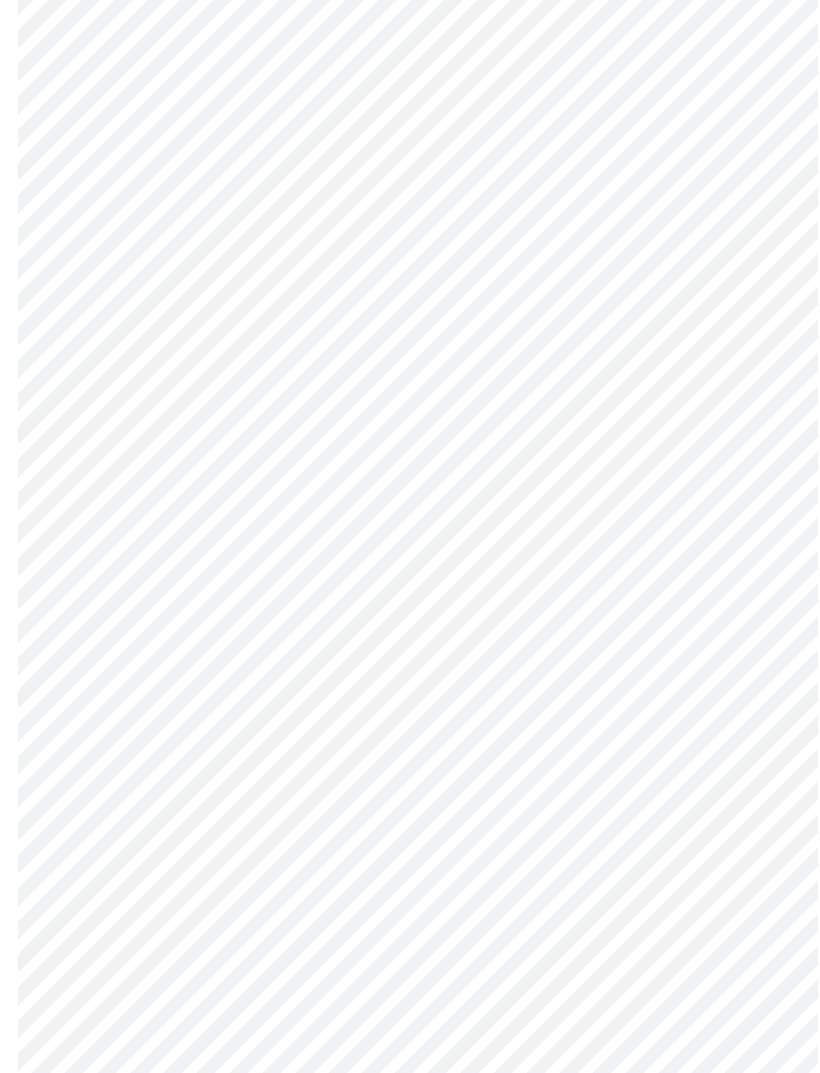 click on "MyMenopauseRx Intake Questions 4  /  13" at bounding box center [410, 217] 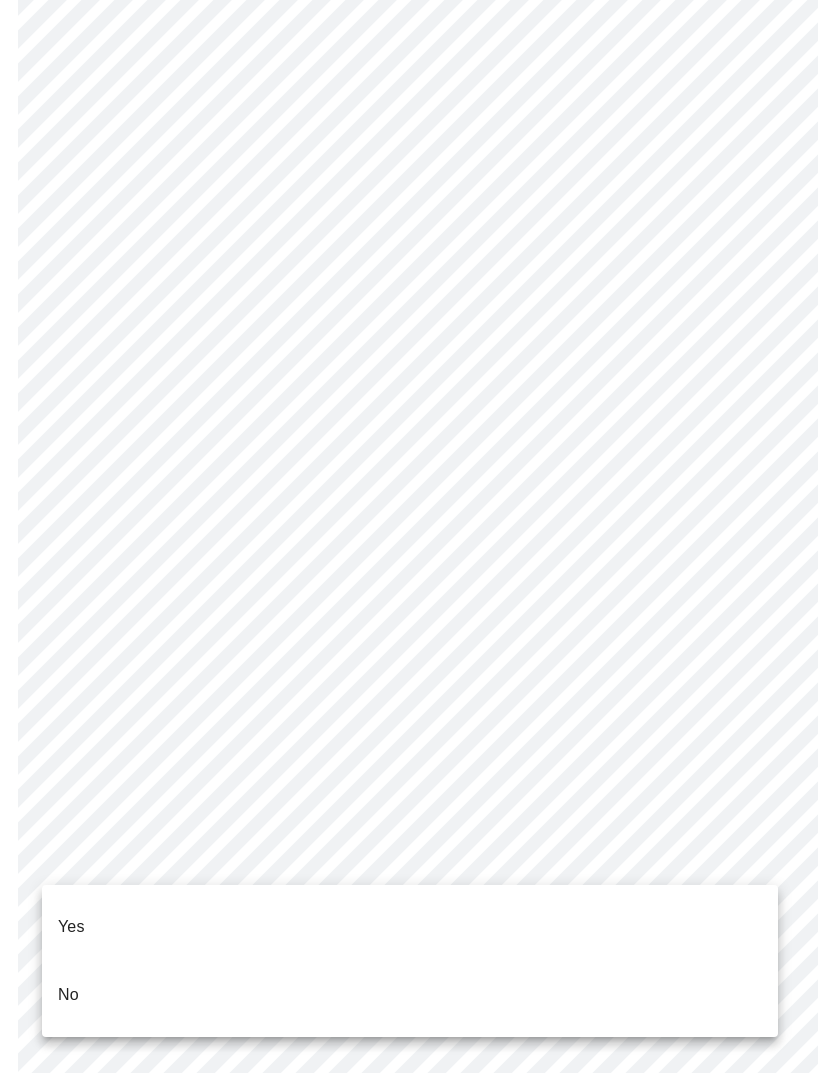 click on "Yes" at bounding box center [71, 927] 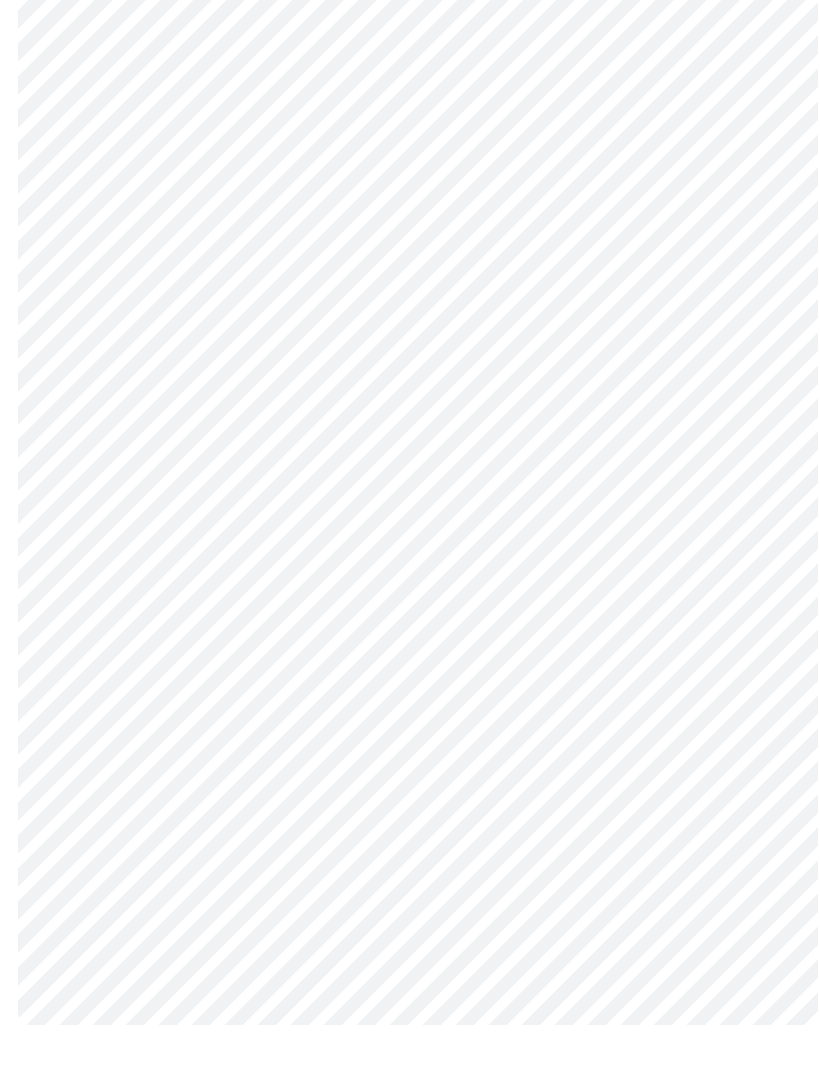 scroll, scrollTop: 0, scrollLeft: 0, axis: both 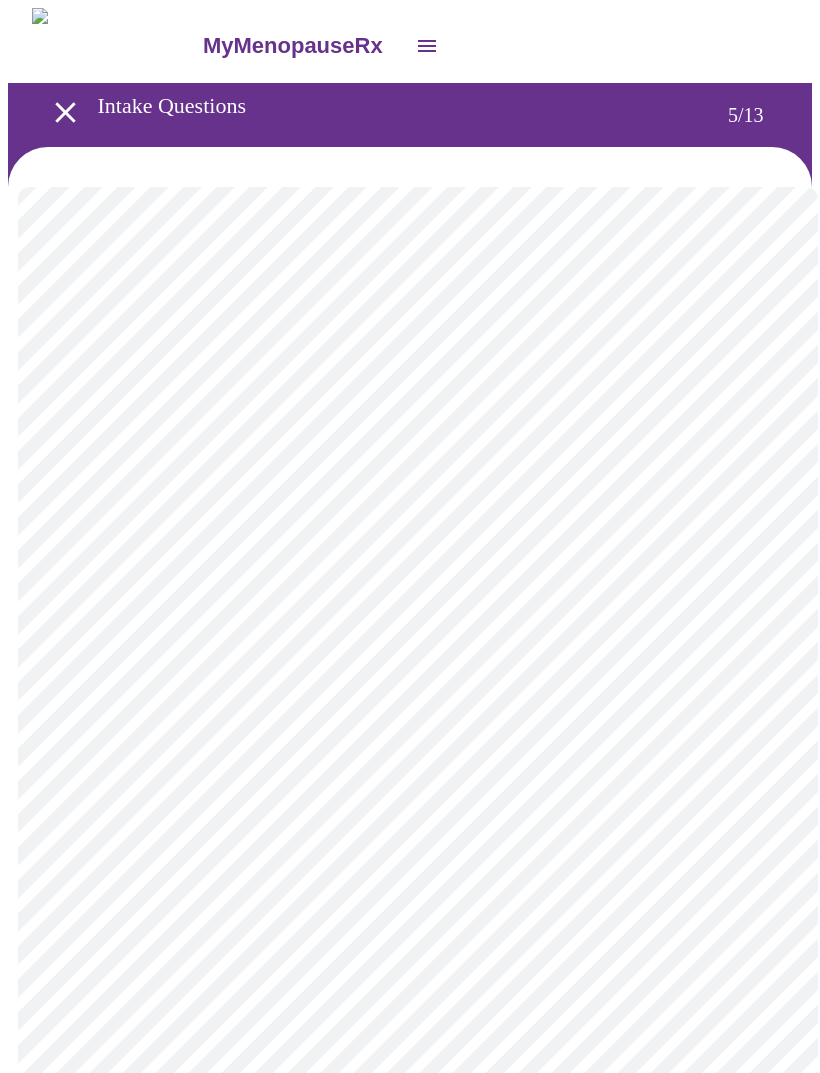 click on "MyMenopauseRx Intake Questions 5  /  13" at bounding box center (410, 724) 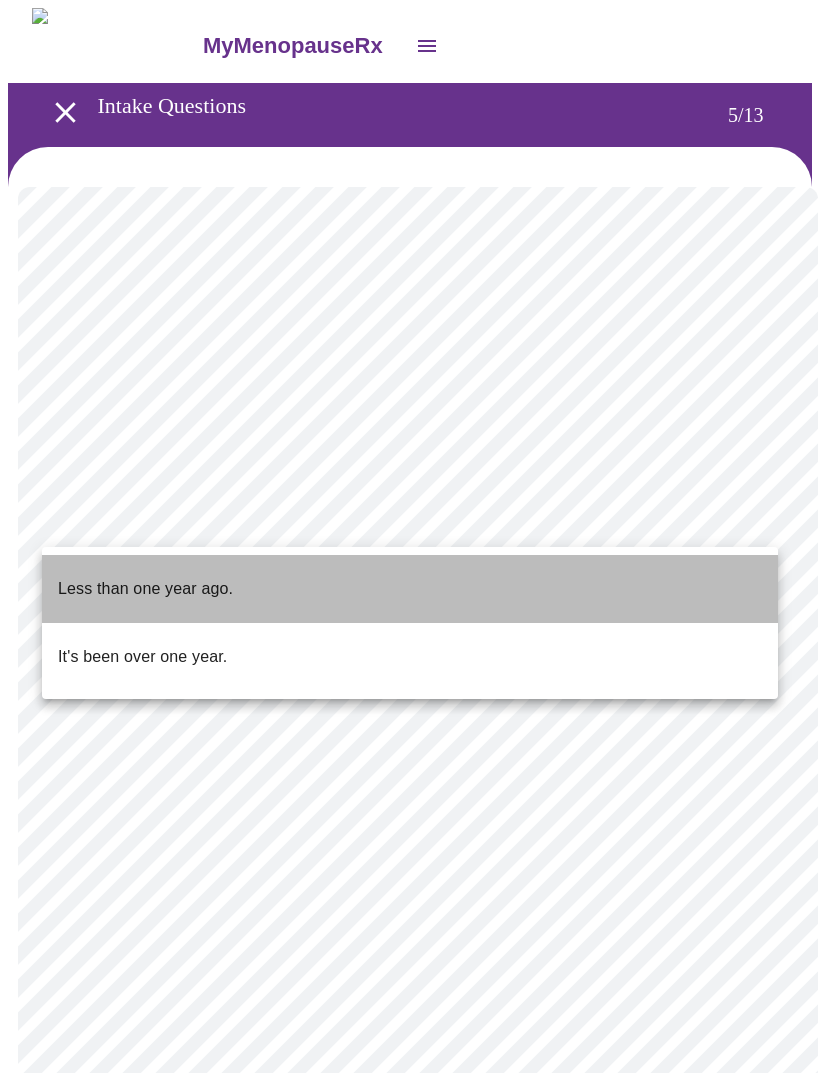 click on "Less than one year ago." at bounding box center (145, 589) 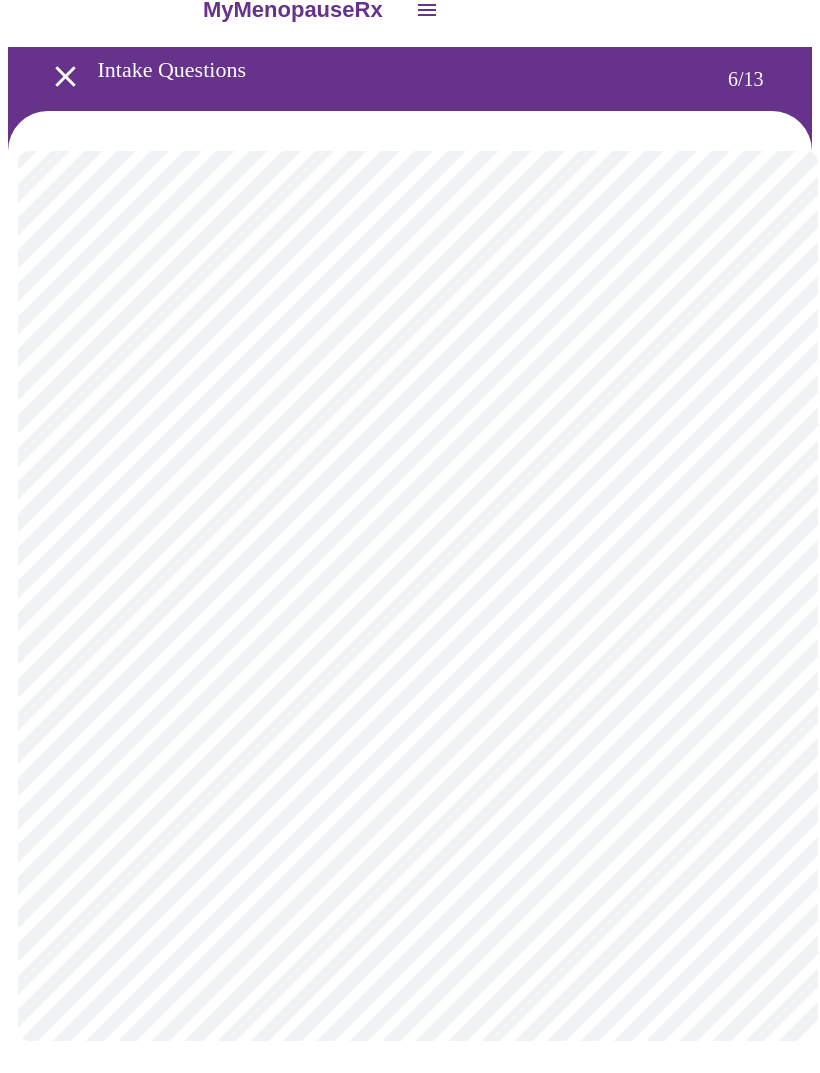scroll, scrollTop: 0, scrollLeft: 0, axis: both 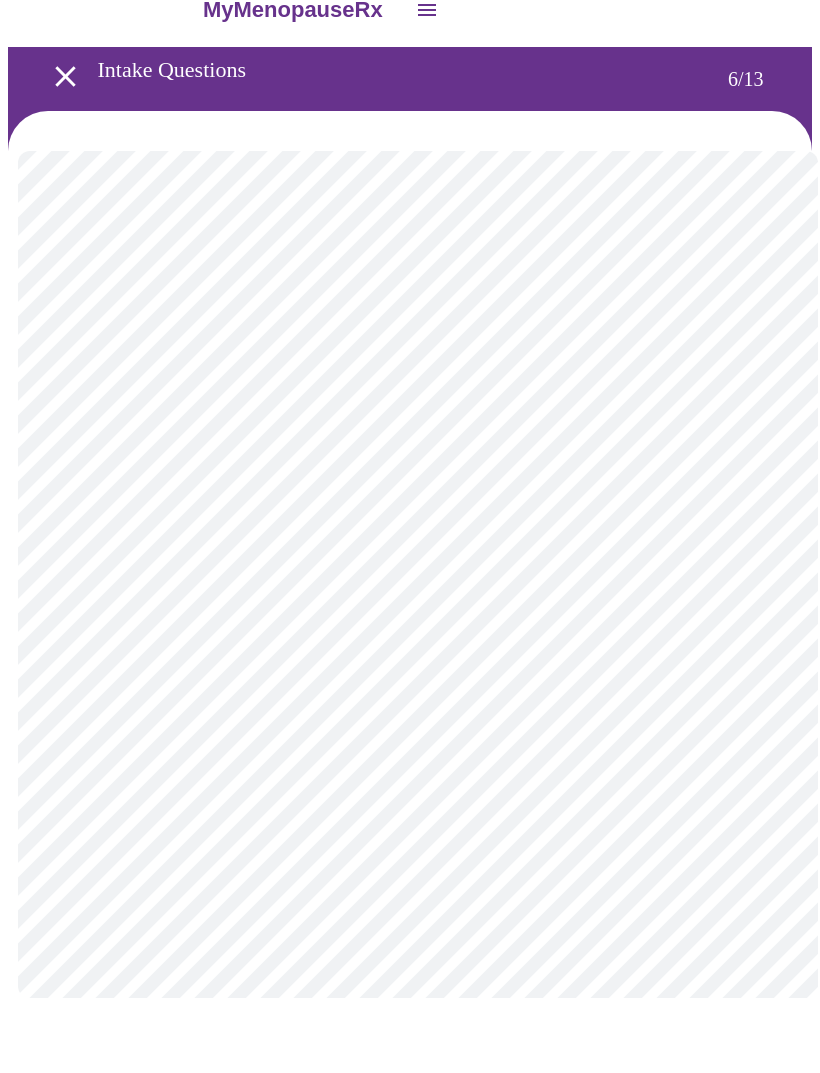 click on "MyMenopauseRx Intake Questions 6  /  13" at bounding box center (410, 541) 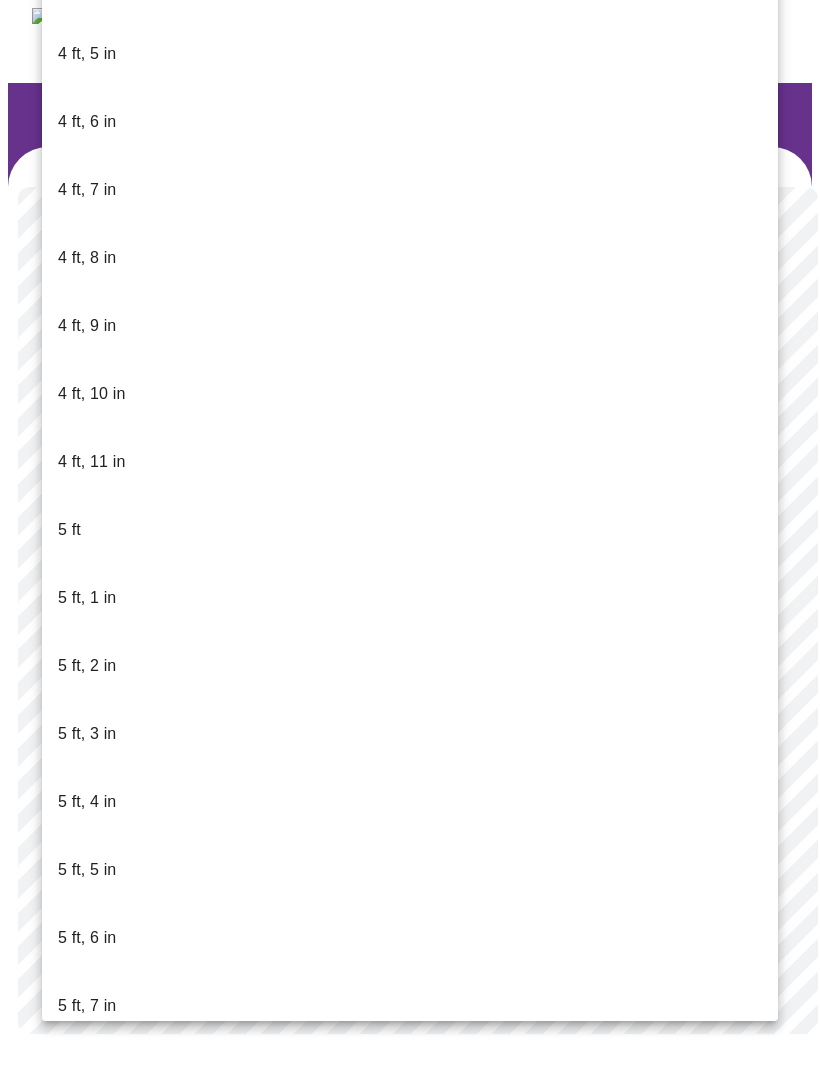 scroll, scrollTop: 1116, scrollLeft: 0, axis: vertical 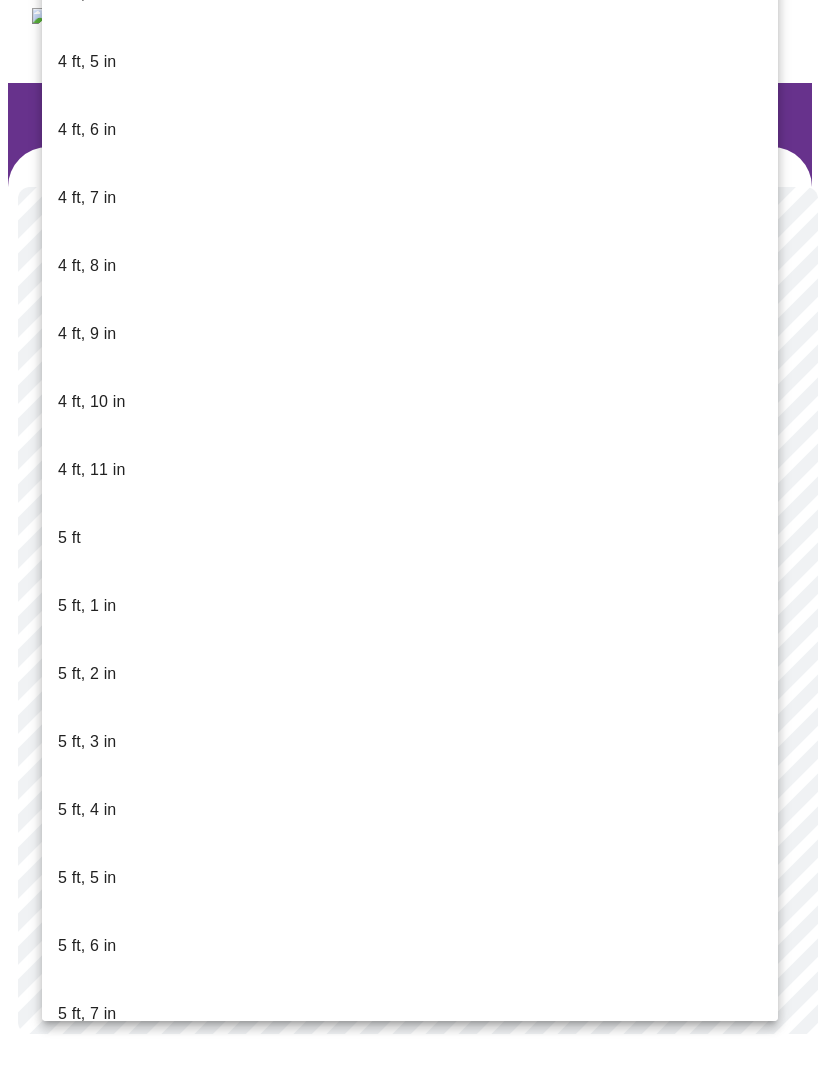 click on "5 ft, 8 in" at bounding box center (87, 1082) 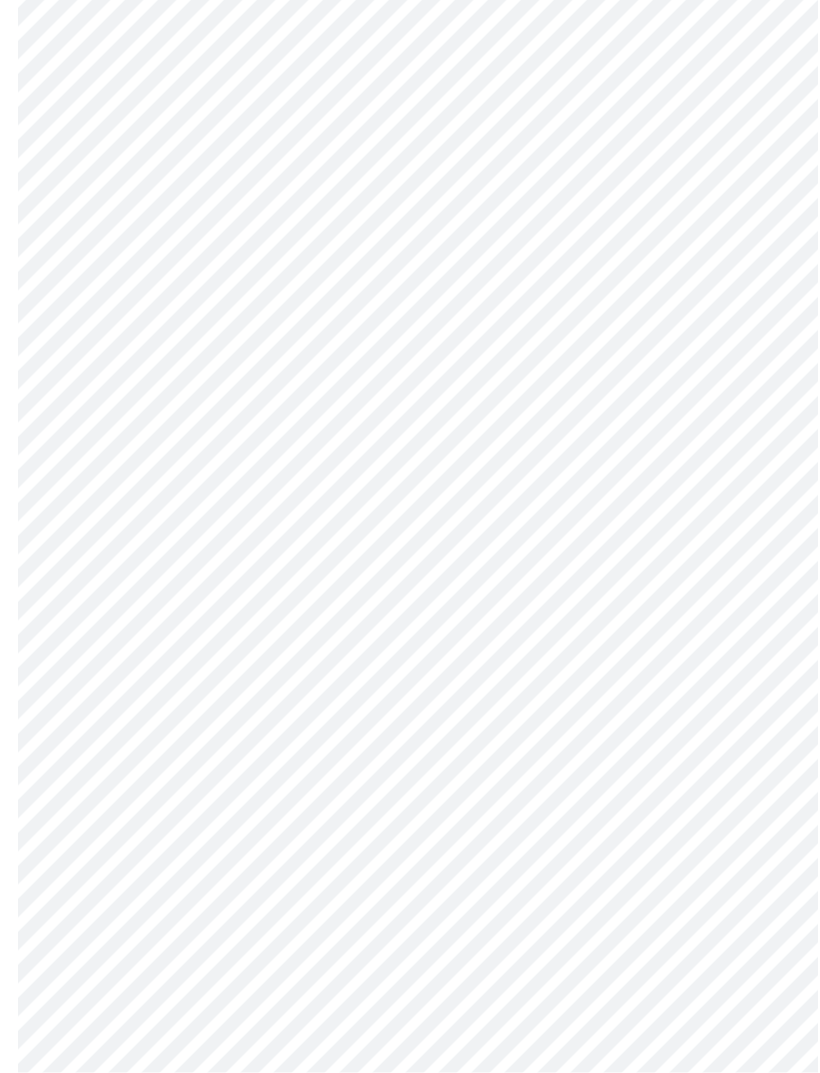 scroll, scrollTop: 5000, scrollLeft: 0, axis: vertical 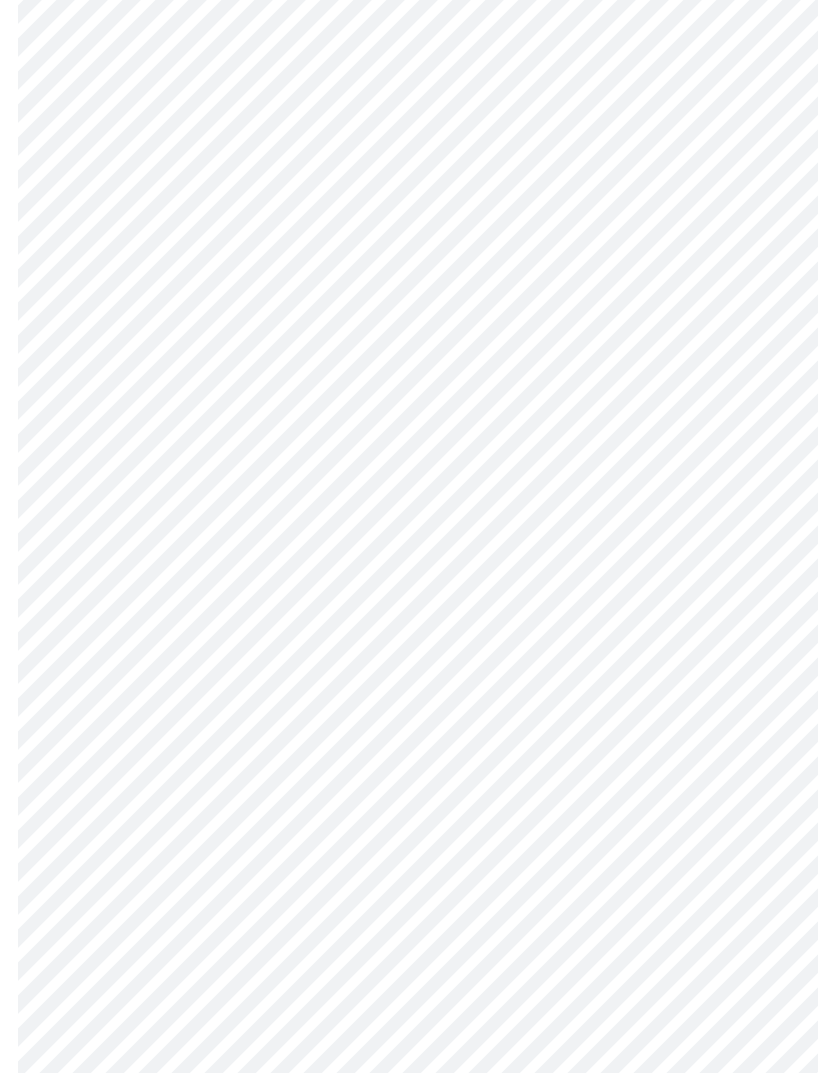 click on "MyMenopauseRx Intake Questions 7  /  13" at bounding box center (410, -1809) 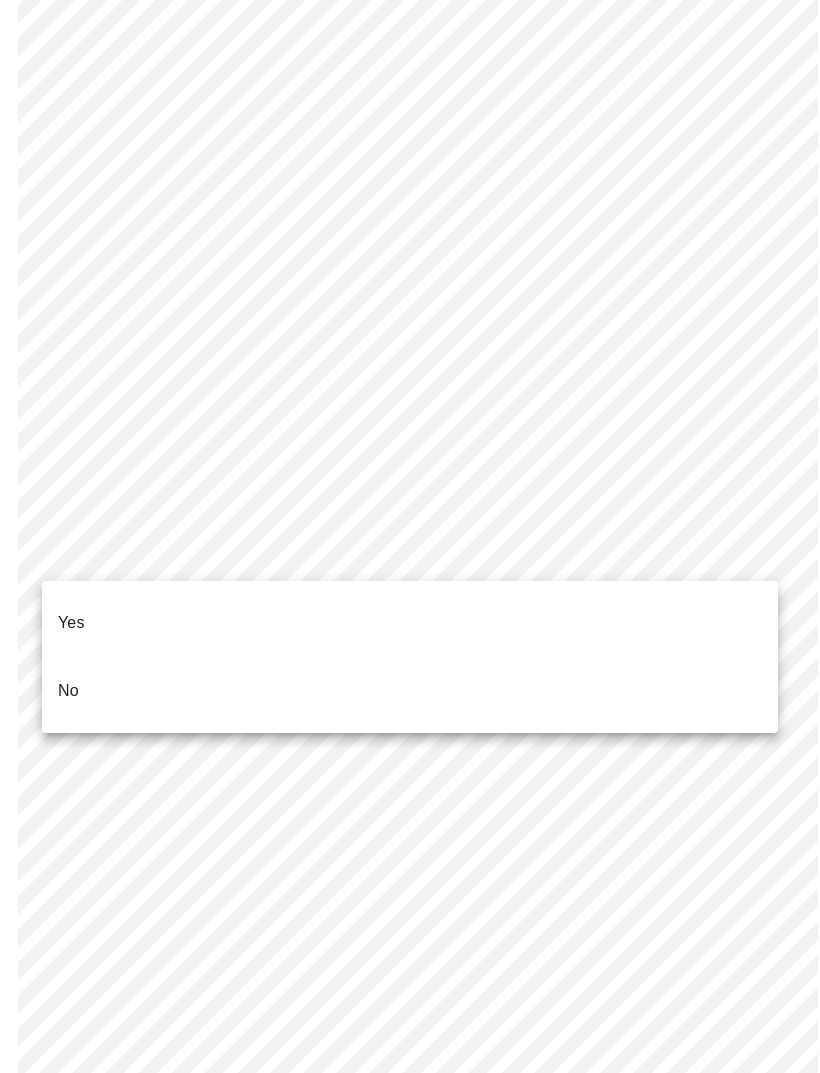 click on "No" at bounding box center (68, 691) 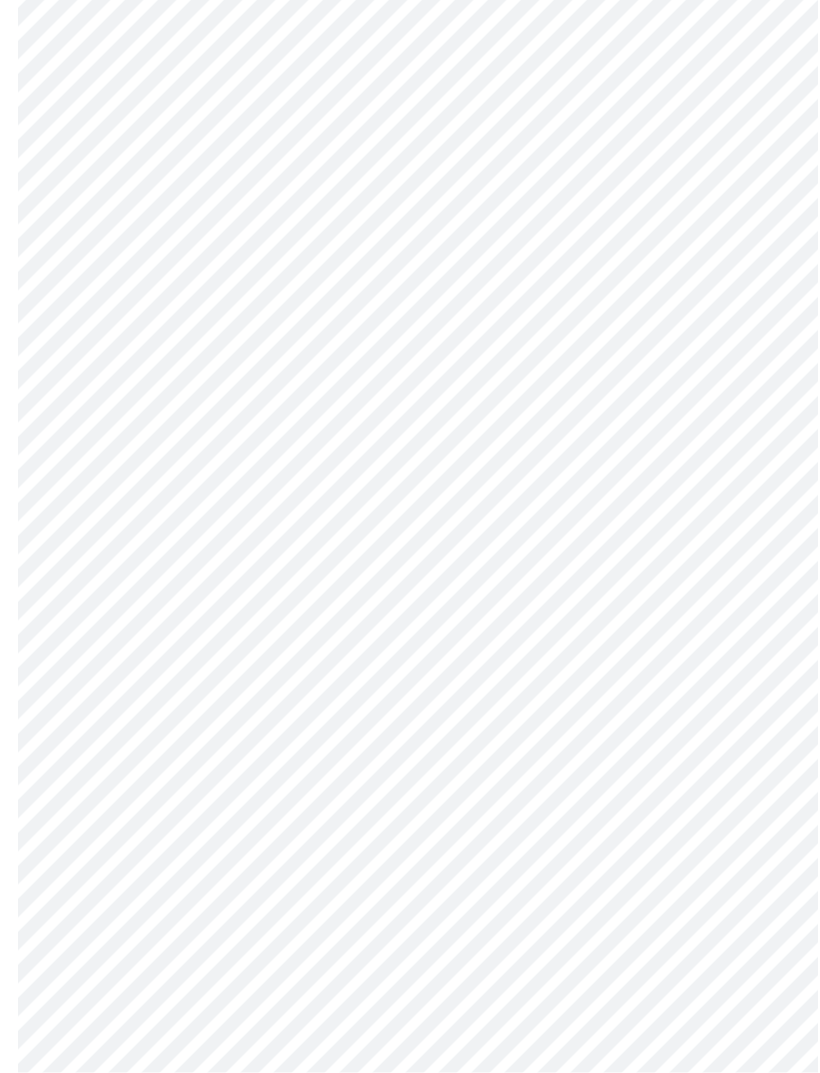 scroll, scrollTop: 814, scrollLeft: 0, axis: vertical 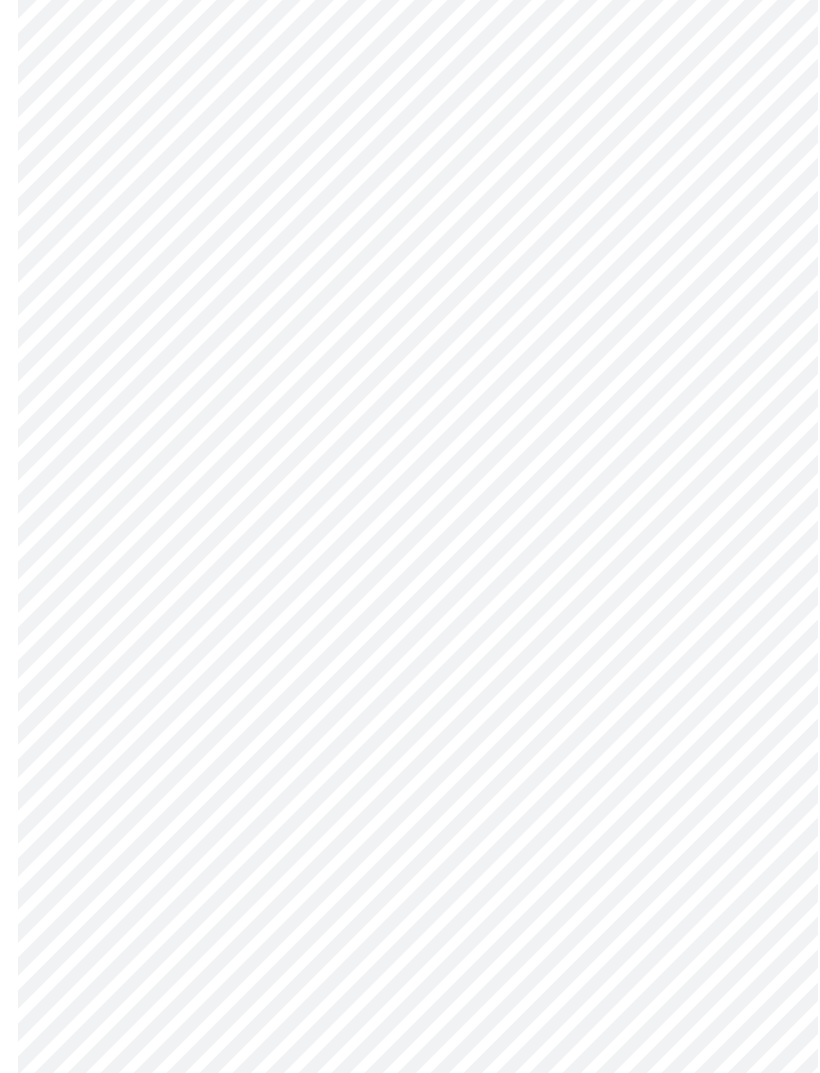 click on "MyMenopauseRx Intake Questions 8  /  13" at bounding box center (410, 169) 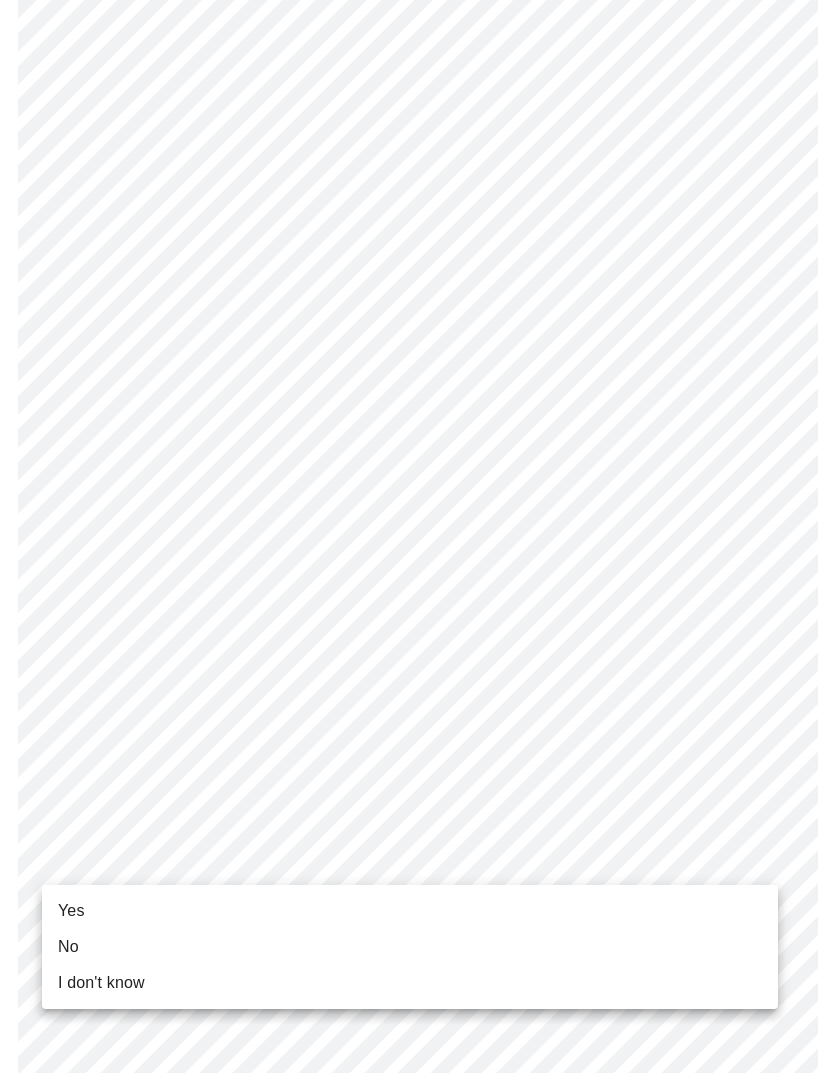 click on "Yes" at bounding box center [410, 911] 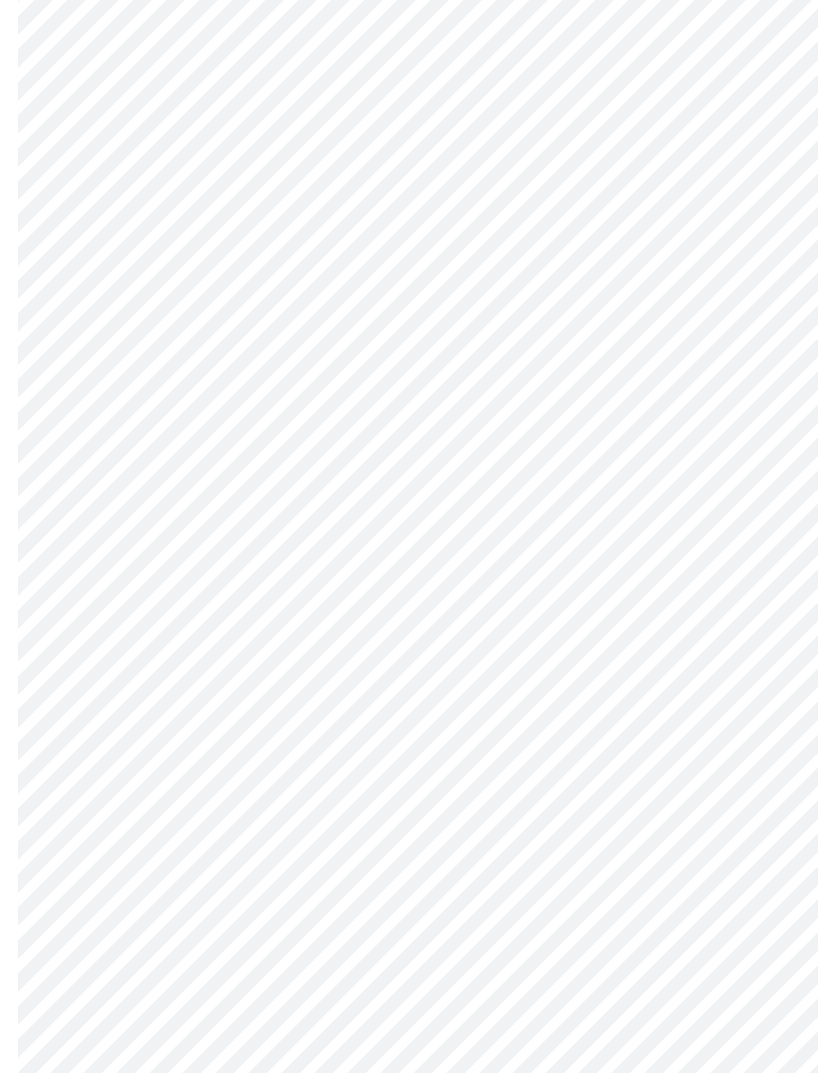 scroll, scrollTop: 0, scrollLeft: 0, axis: both 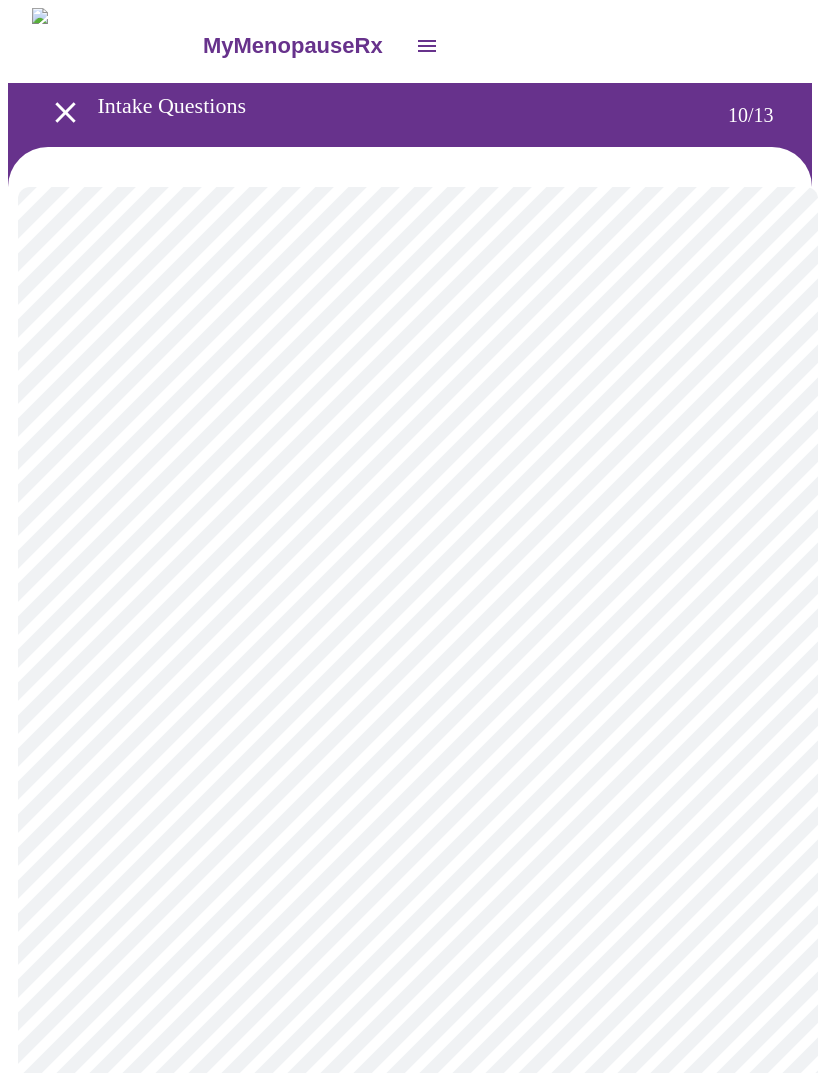 click on "MyMenopauseRx Intake Questions 10  /  13" at bounding box center [410, 1328] 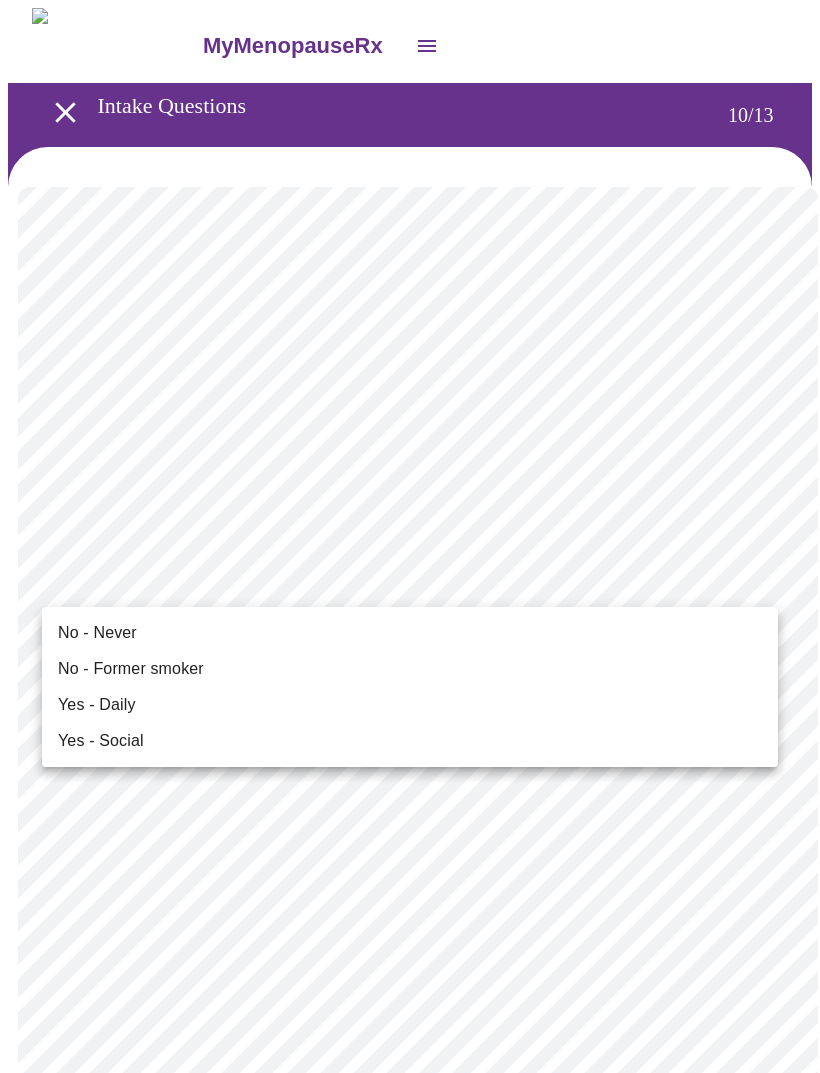 click on "No - Never" at bounding box center [97, 633] 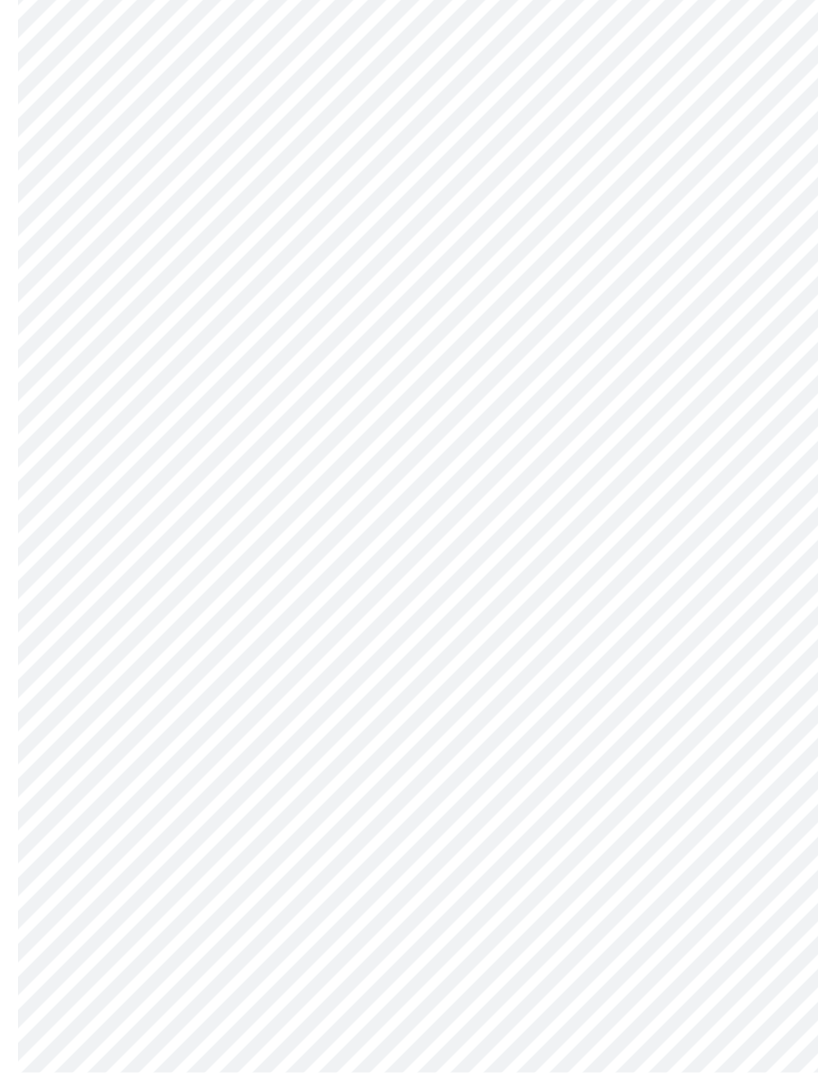scroll, scrollTop: 1455, scrollLeft: 0, axis: vertical 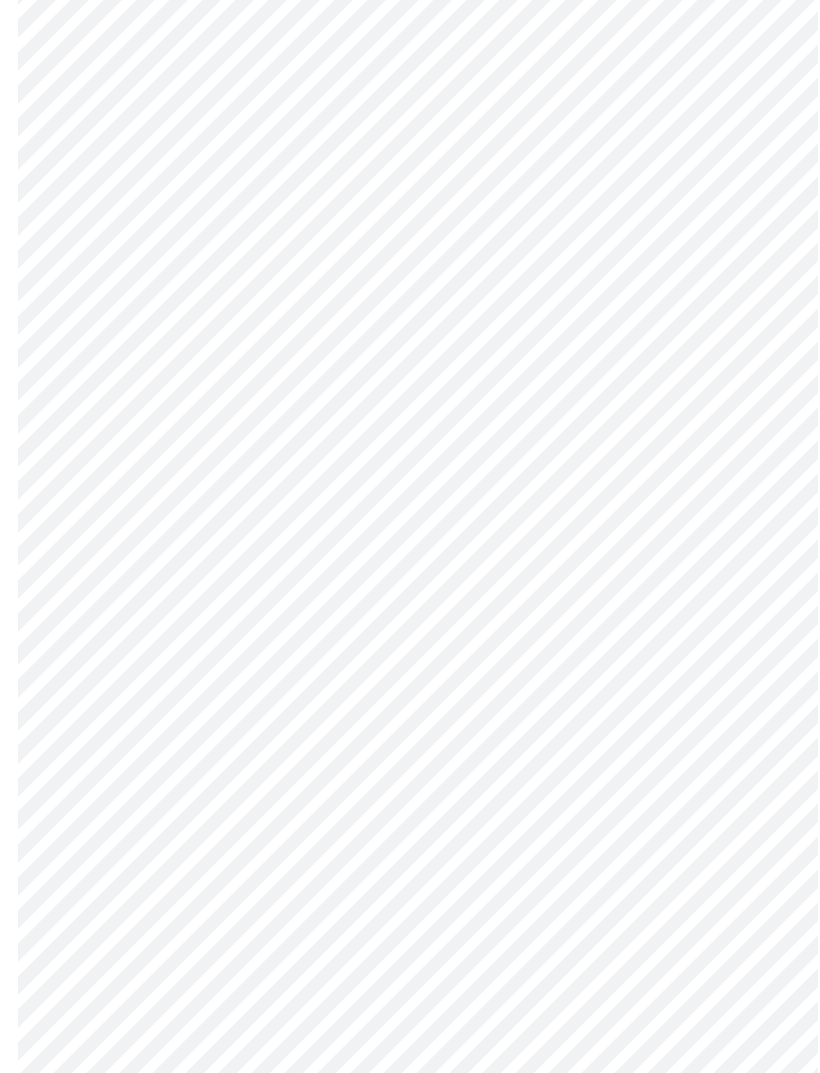 click on "MyMenopauseRx Intake Questions 10  /  13" at bounding box center (410, -140) 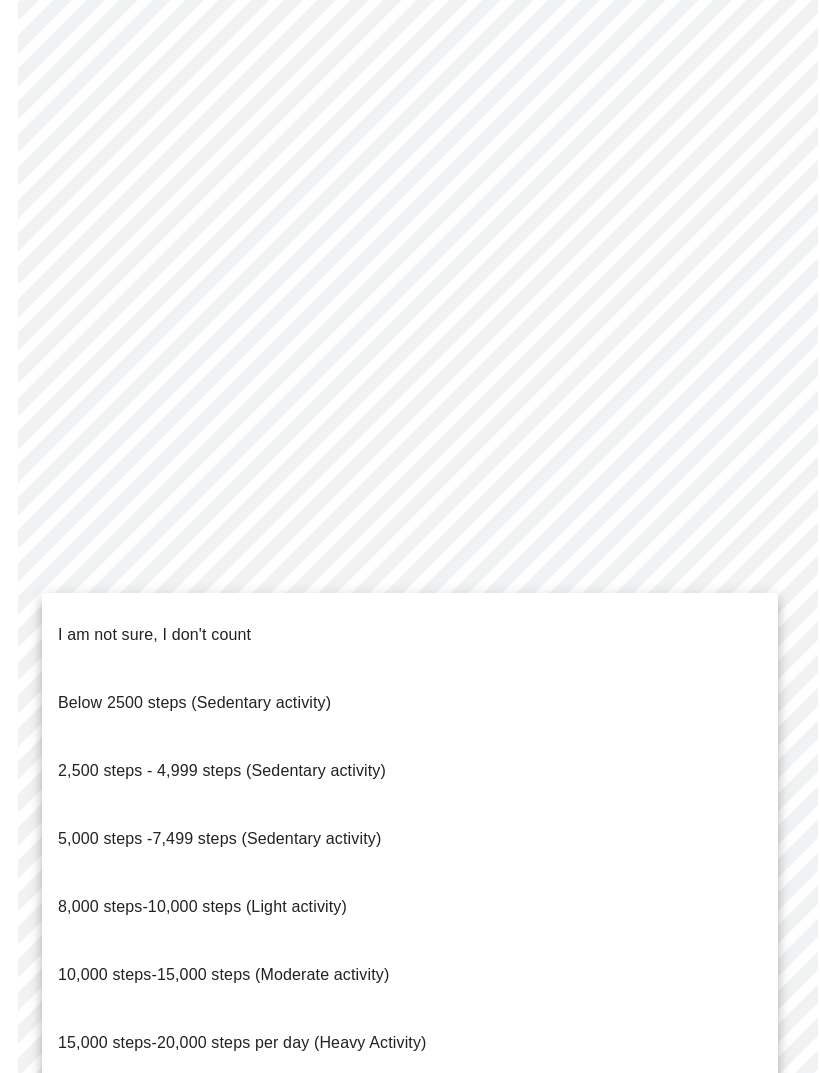 scroll, scrollTop: 1477, scrollLeft: 0, axis: vertical 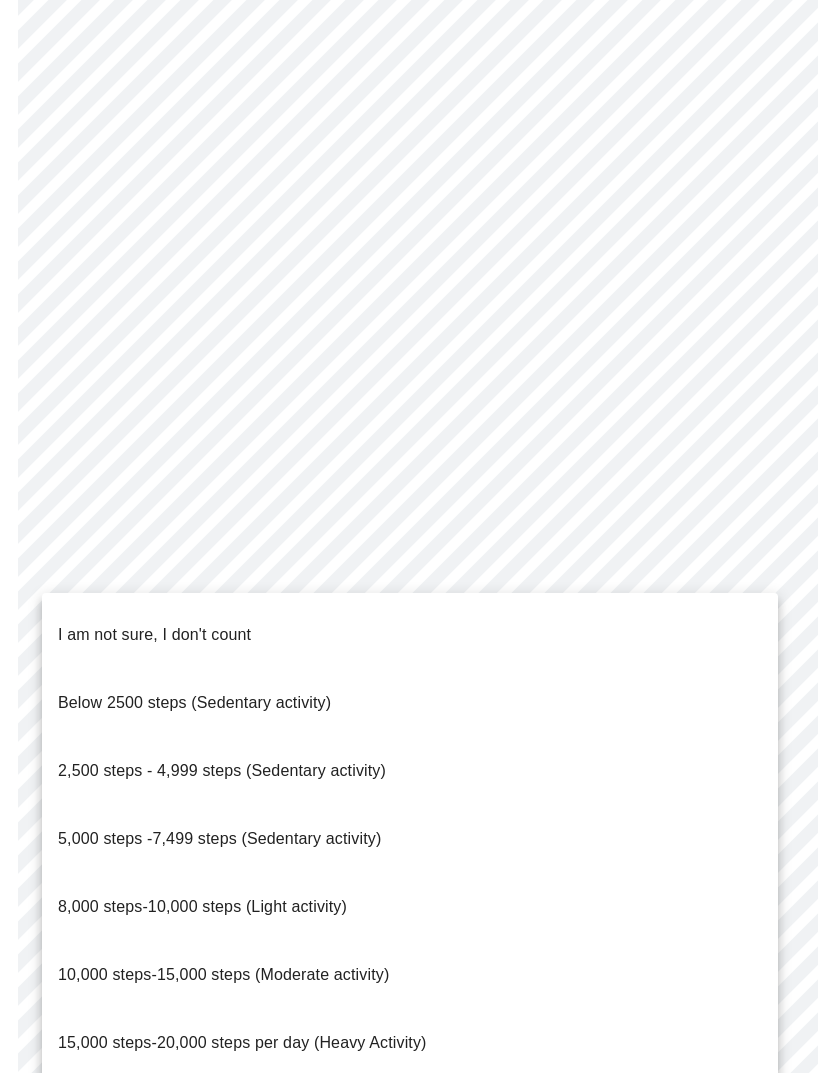 click on "10,000 steps-15,000 steps (Moderate activity)" at bounding box center [223, 974] 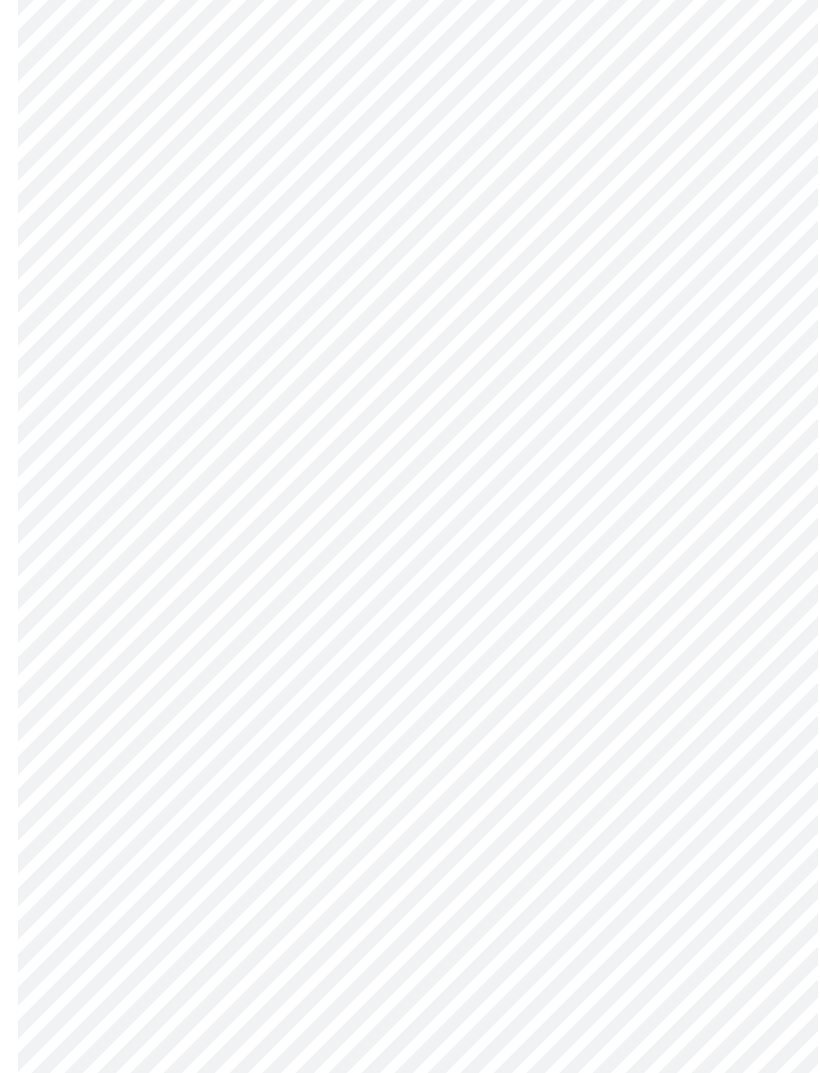 scroll, scrollTop: 1466, scrollLeft: 0, axis: vertical 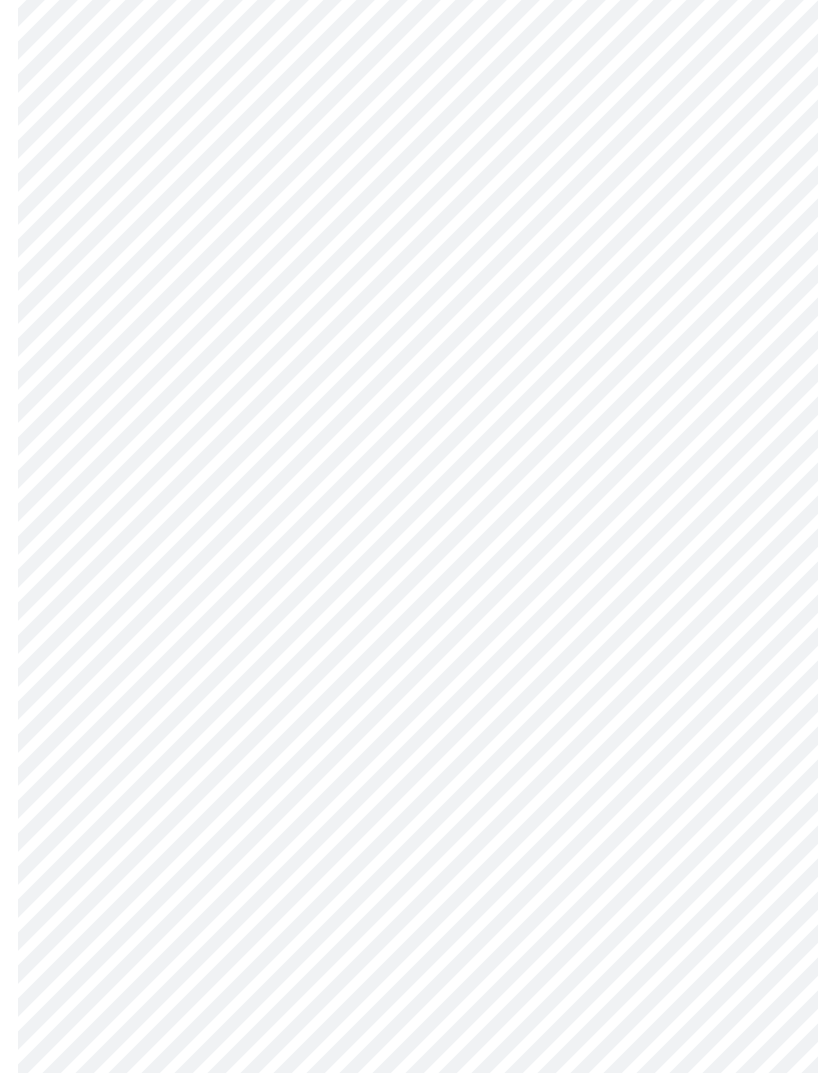 click on "MyMenopauseRx Intake Questions 10  /  13" at bounding box center (410, -157) 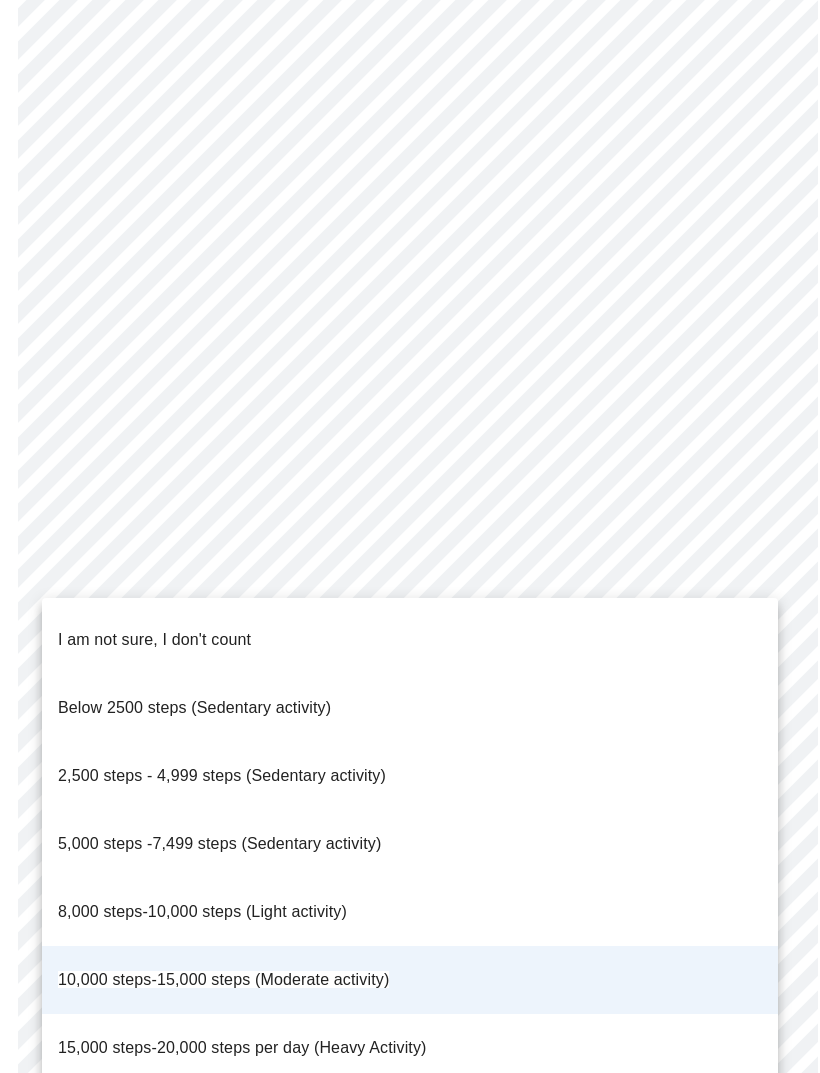 click at bounding box center [410, 536] 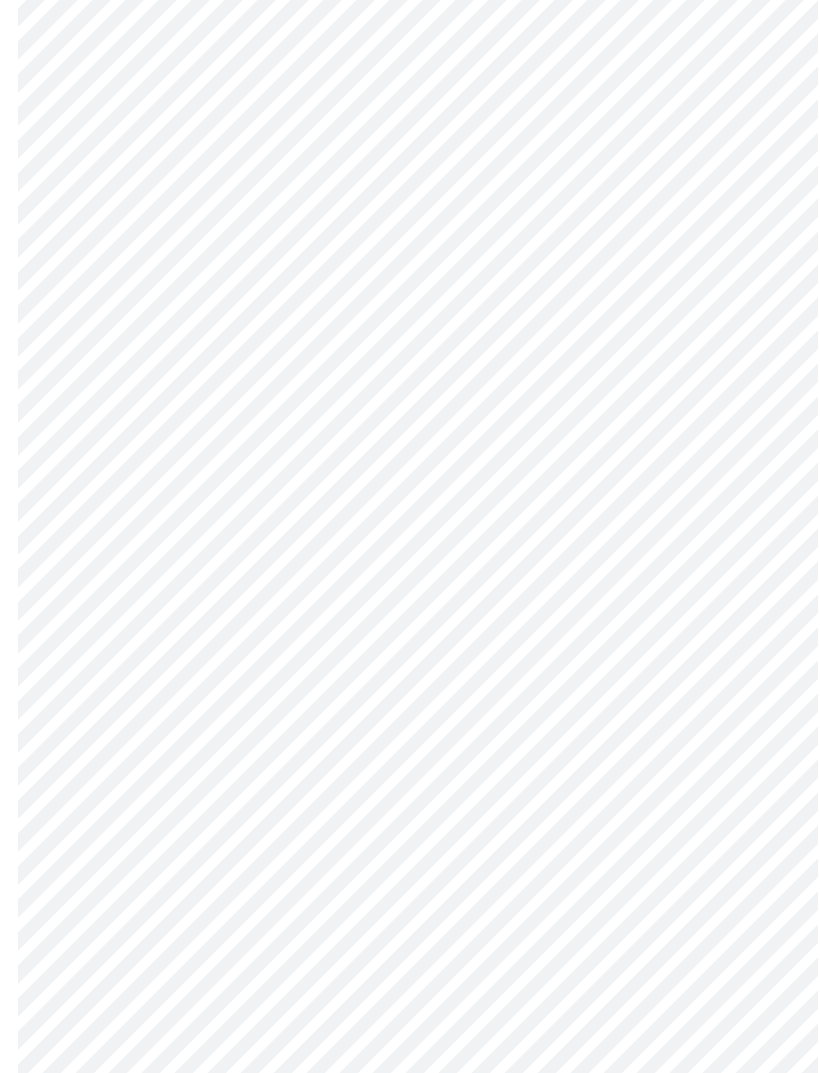click on "MyMenopauseRx Intake Questions 10  /  13" at bounding box center (410, -157) 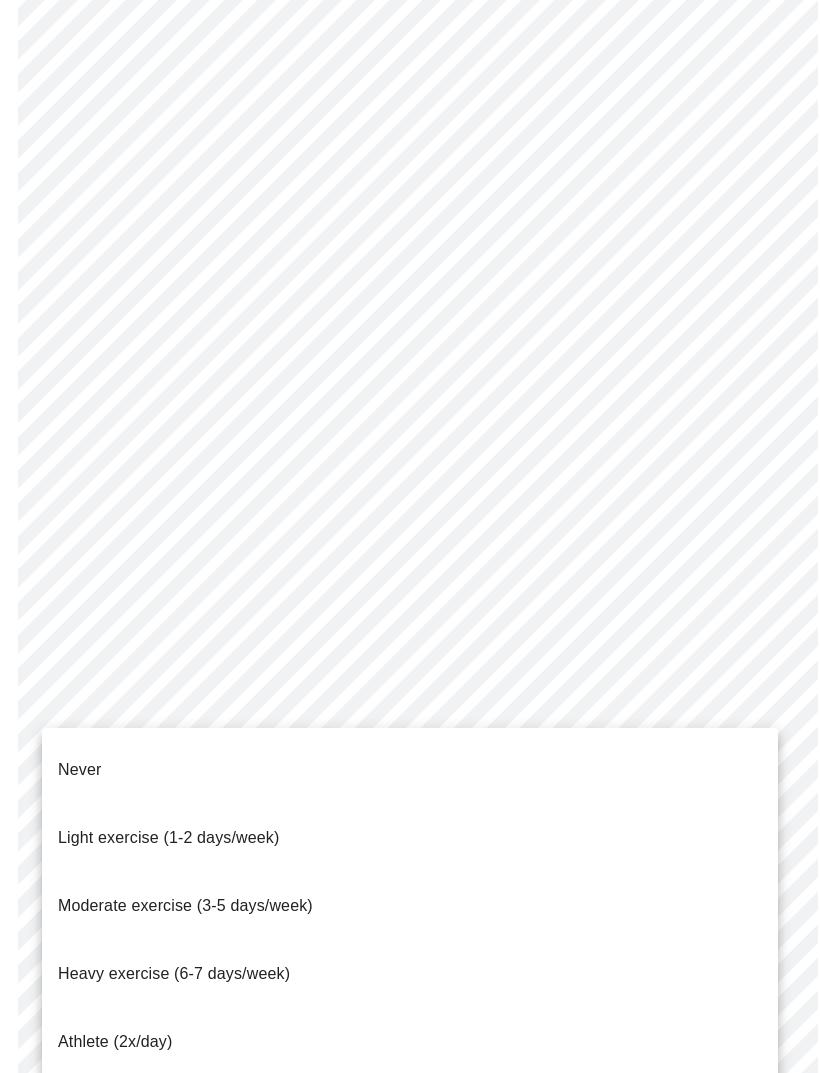 click on "Moderate exercise (3-5 days/week)" at bounding box center [185, 906] 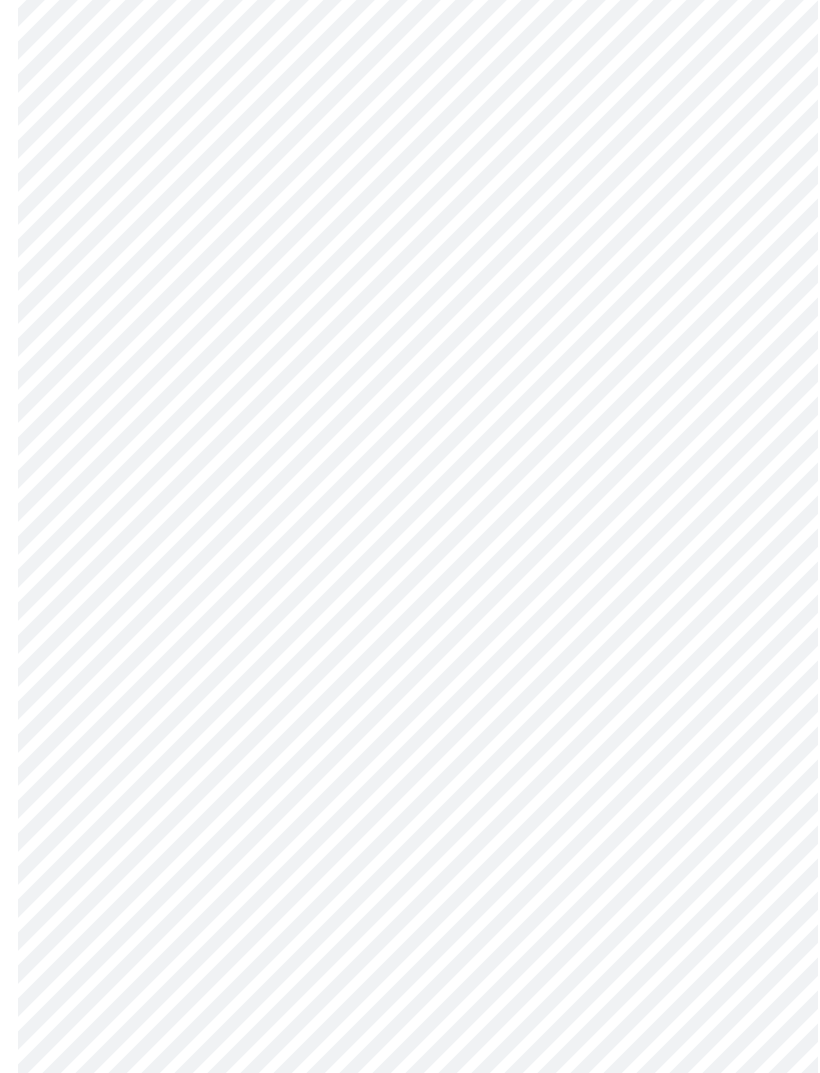 scroll, scrollTop: 1455, scrollLeft: 0, axis: vertical 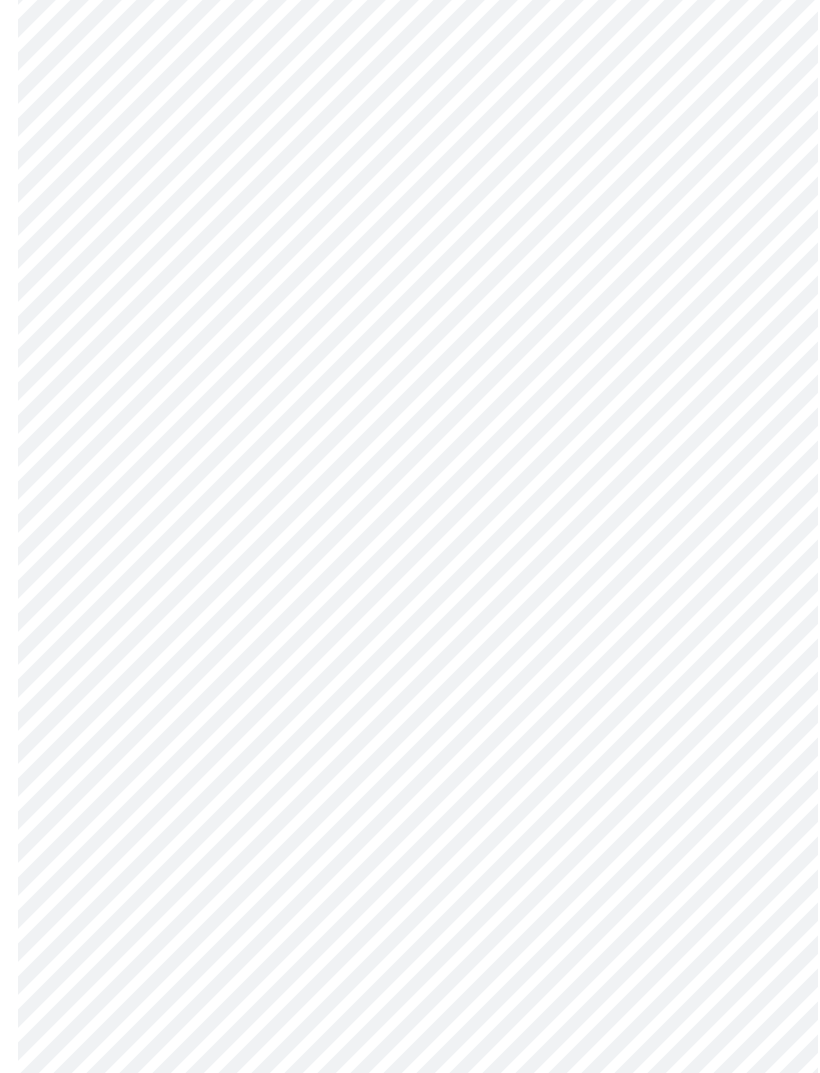 click on "MyMenopauseRx Intake Questions 10  /  13" at bounding box center (410, -151) 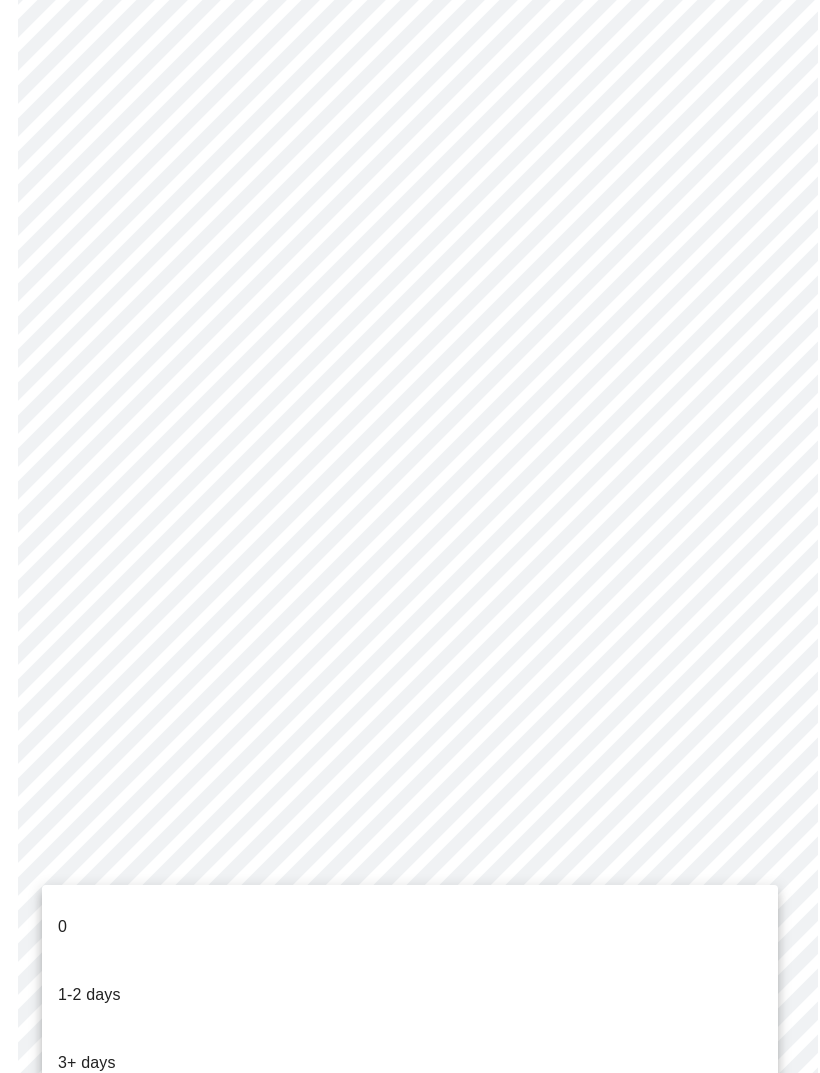 click on "3+ days" at bounding box center [87, 1063] 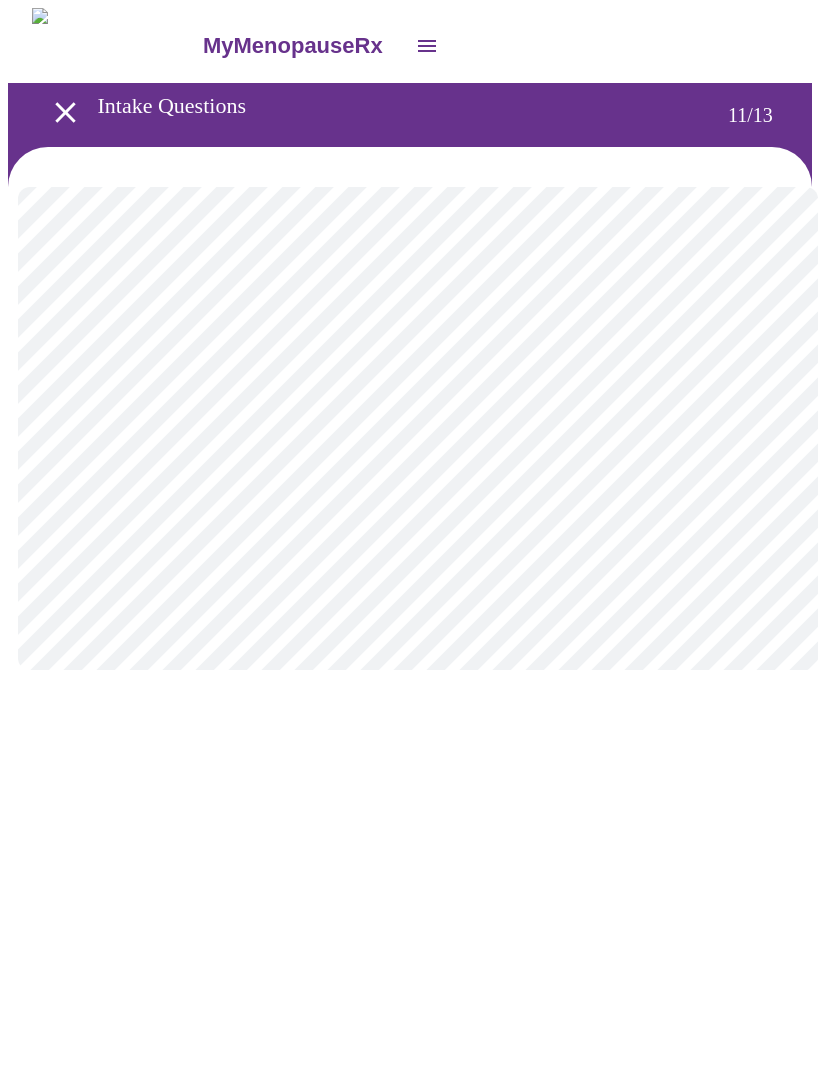 scroll, scrollTop: 0, scrollLeft: 0, axis: both 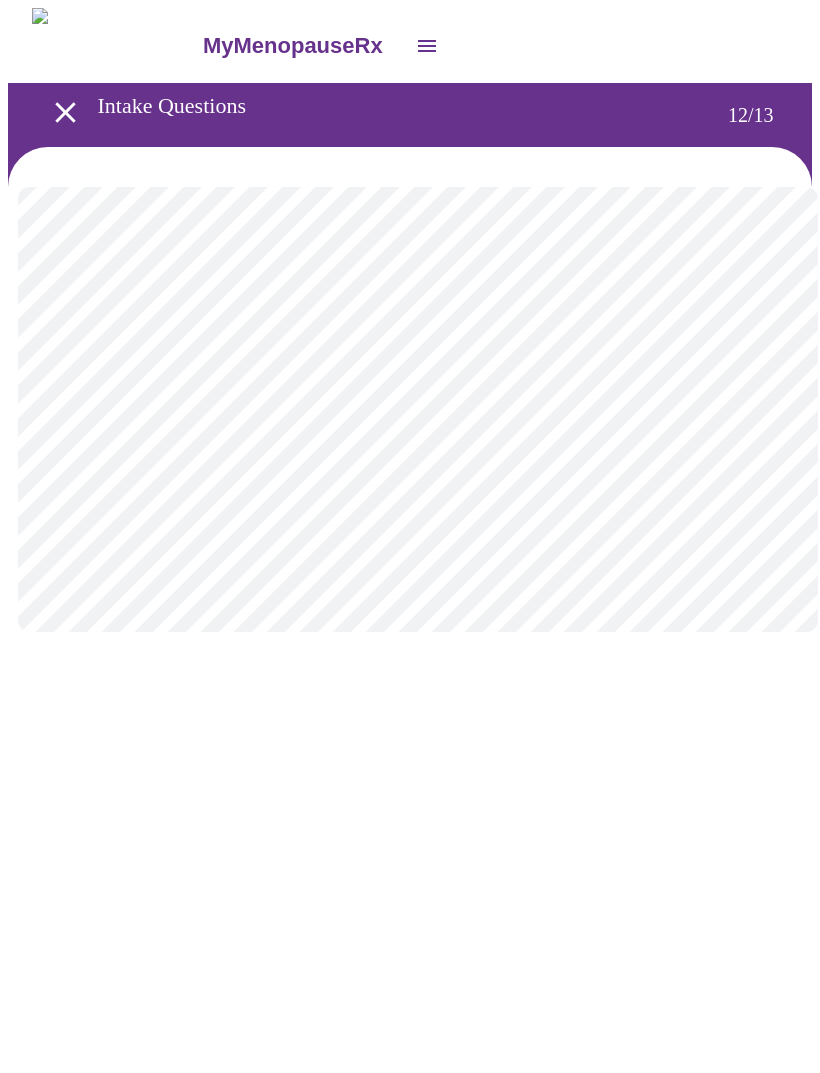 click on "MyMenopauseRx Intake Questions 12  /  13" at bounding box center (410, 340) 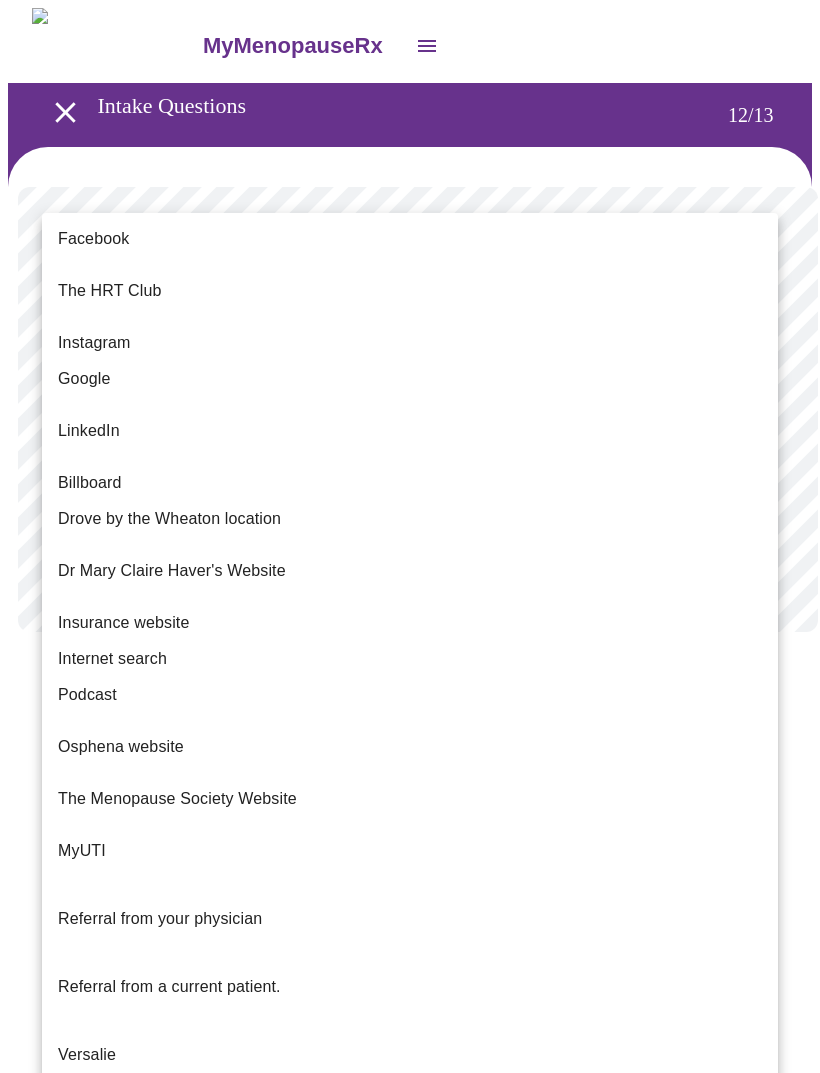 click on "Google" at bounding box center (84, 379) 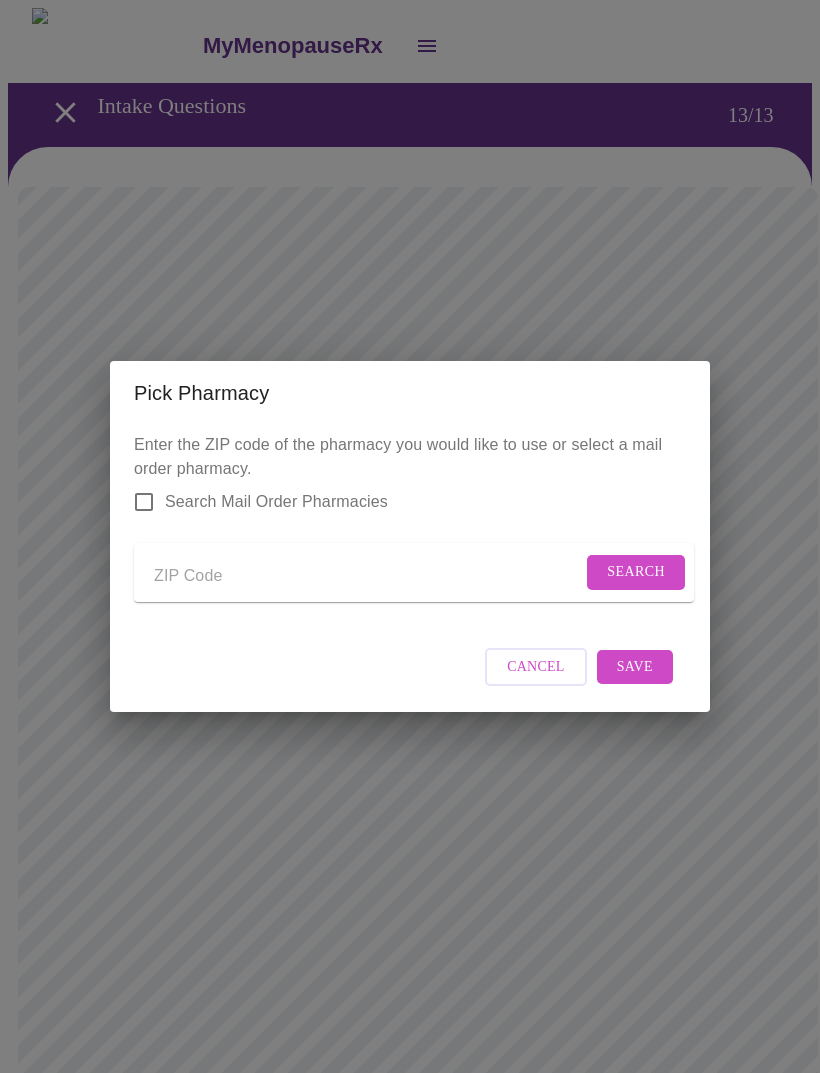 click on "Search Mail Order Pharmacies" at bounding box center [144, 502] 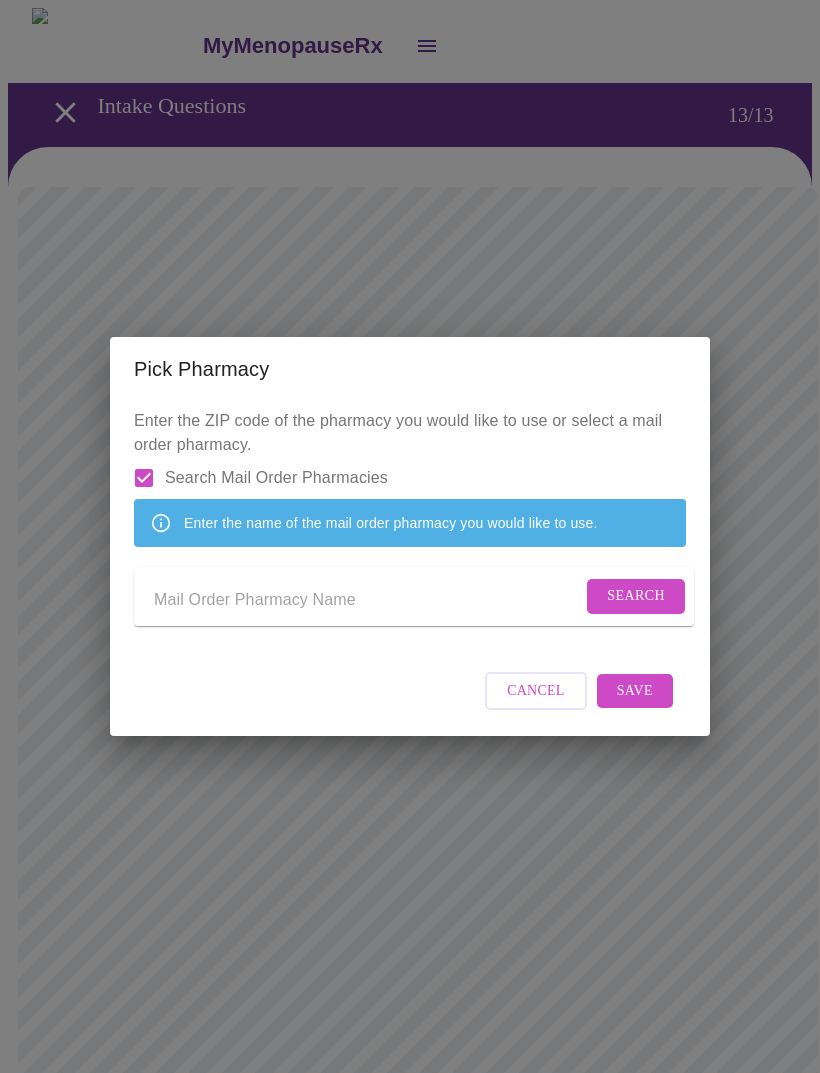 click at bounding box center [368, 600] 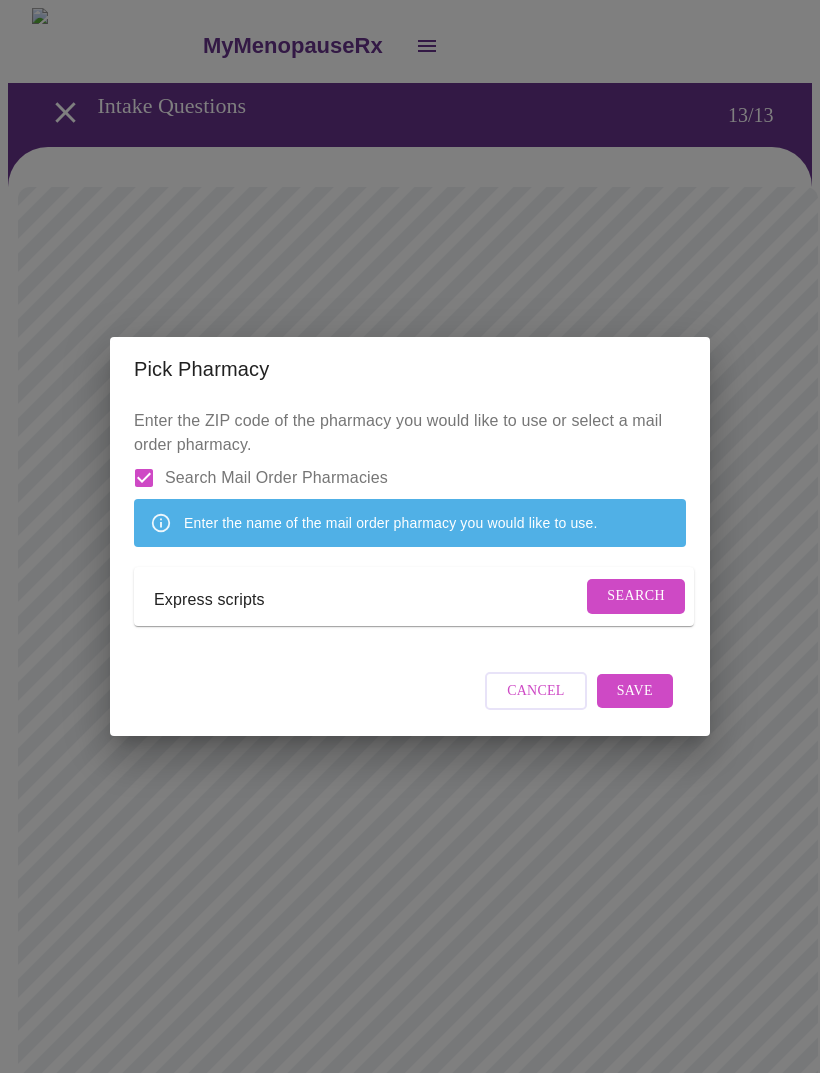 type on "Express scripts" 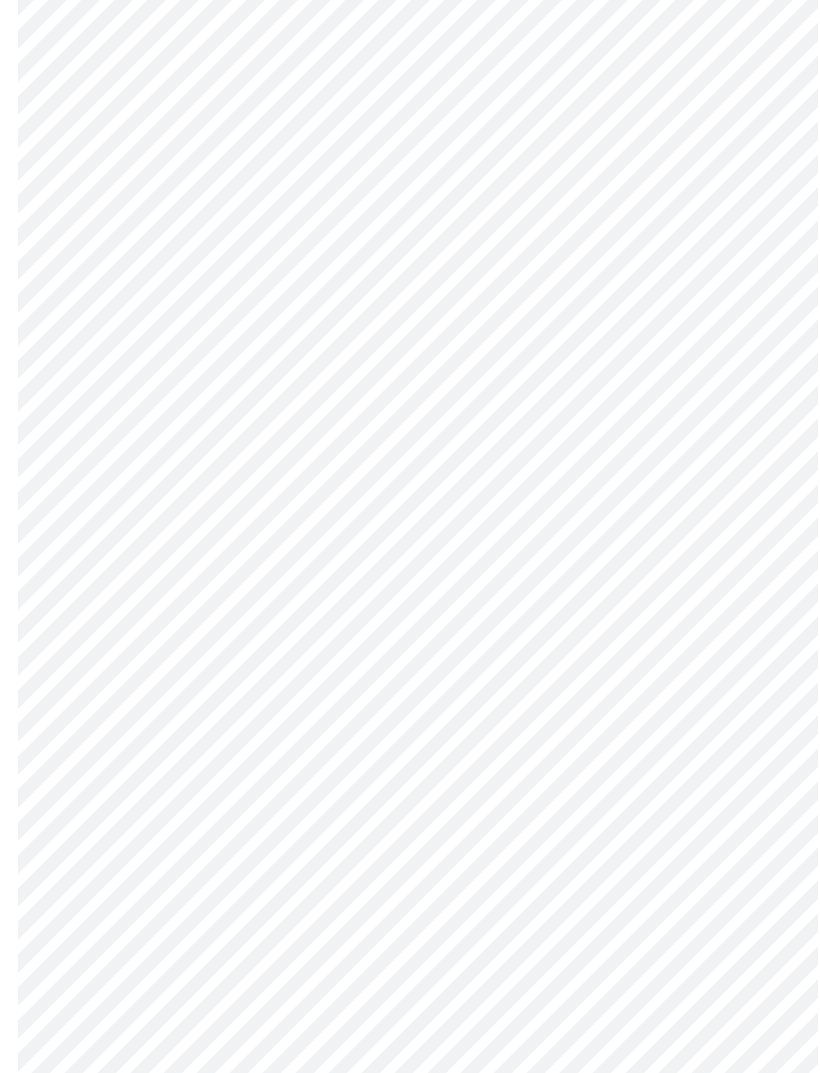 scroll, scrollTop: 0, scrollLeft: 0, axis: both 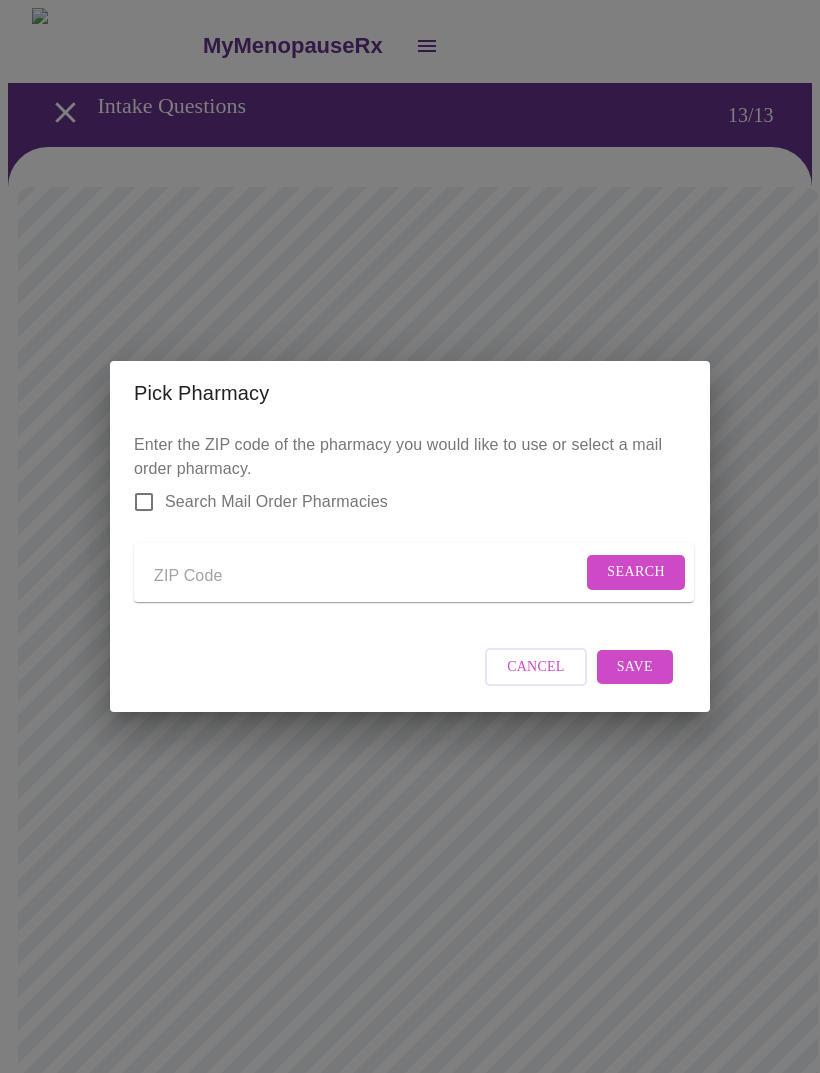 click on "Search Mail Order Pharmacies" at bounding box center (144, 502) 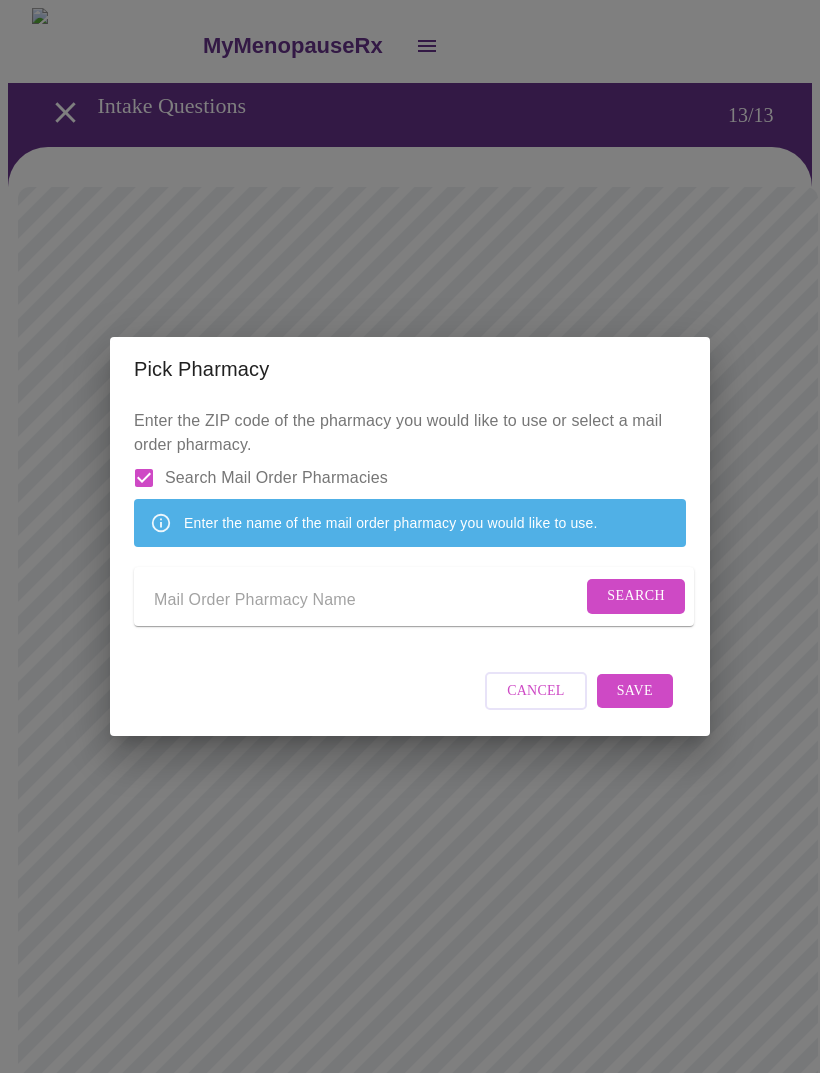 click at bounding box center [368, 600] 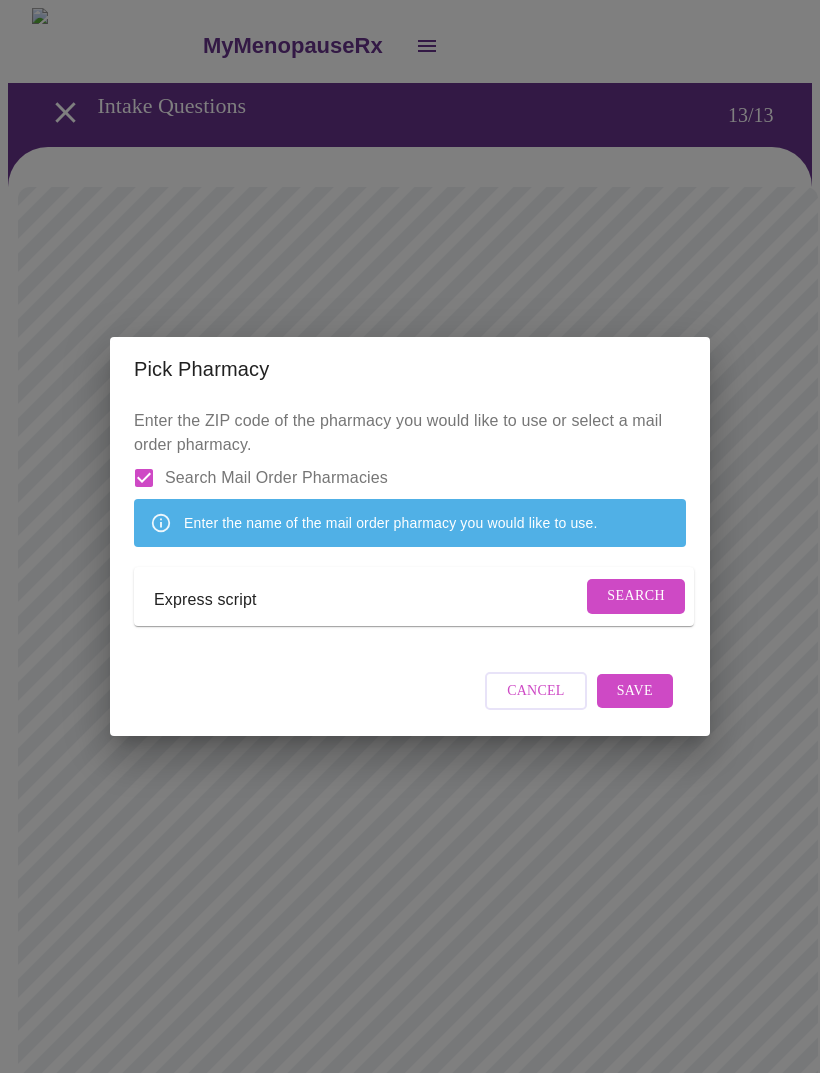 type on "Express script" 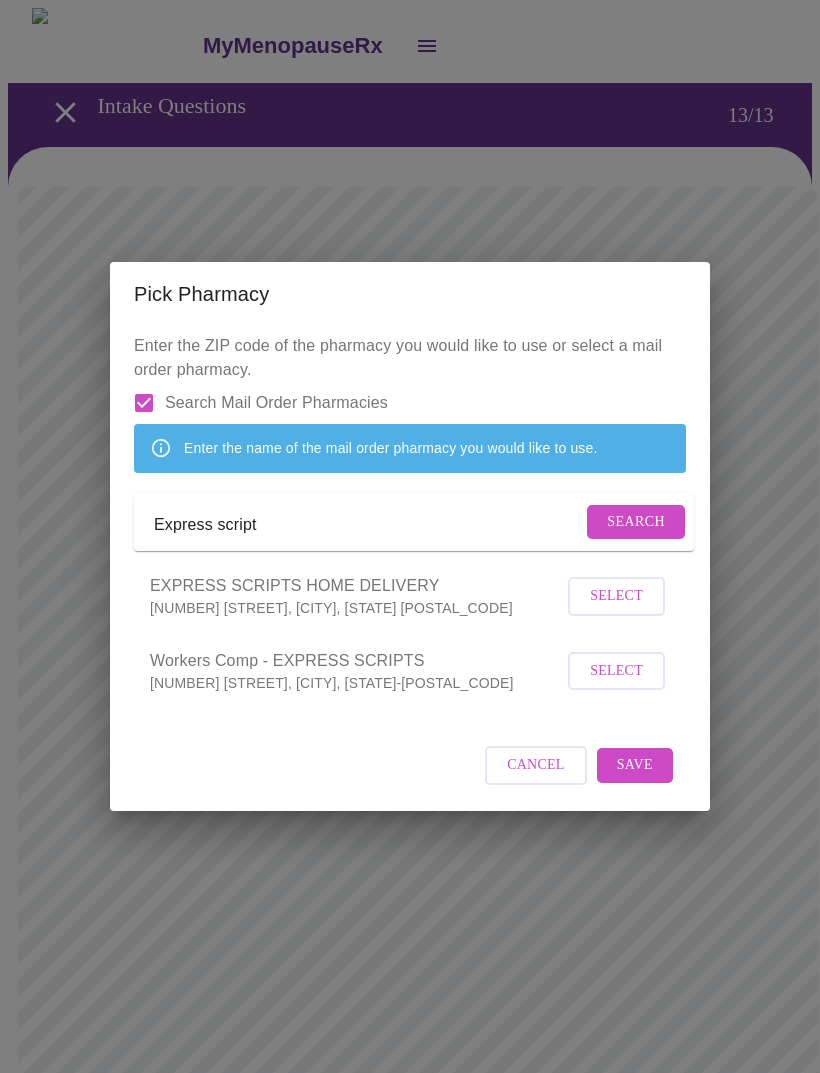 click on "Select" at bounding box center (616, 596) 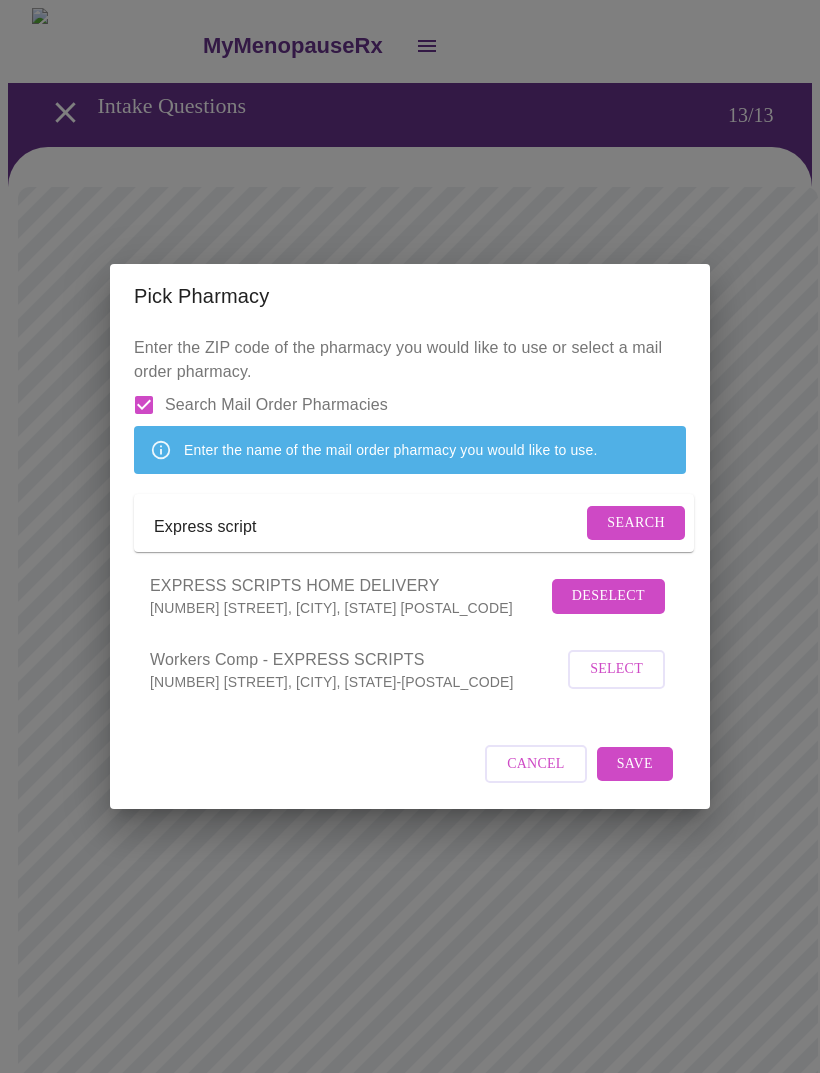click on "Save" at bounding box center (635, 764) 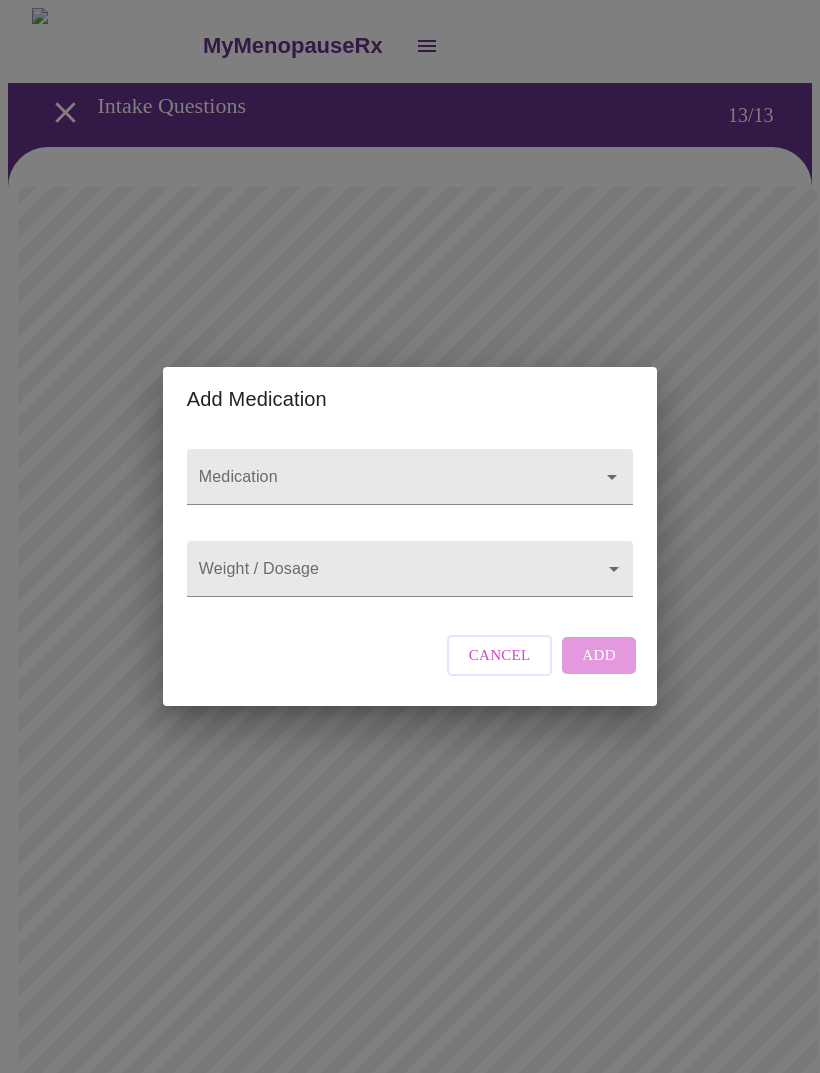click on "Medication" at bounding box center [381, 486] 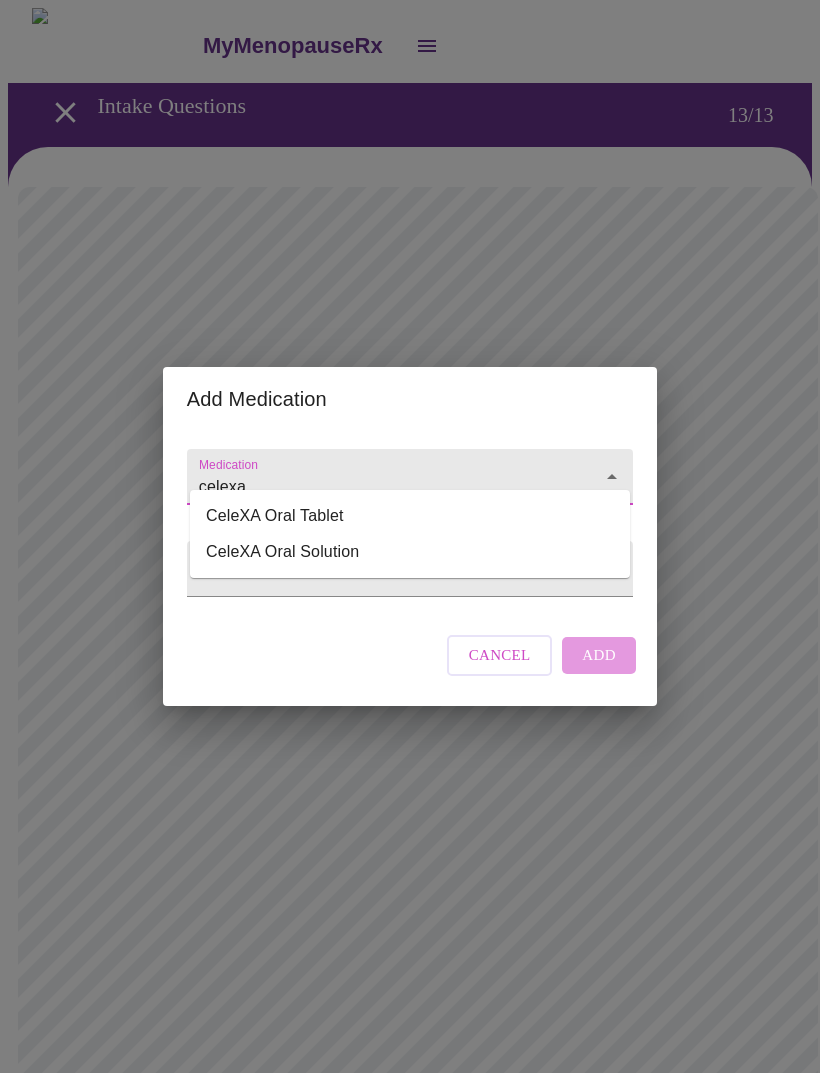 click on "CeleXA Oral Tablet" at bounding box center (410, 516) 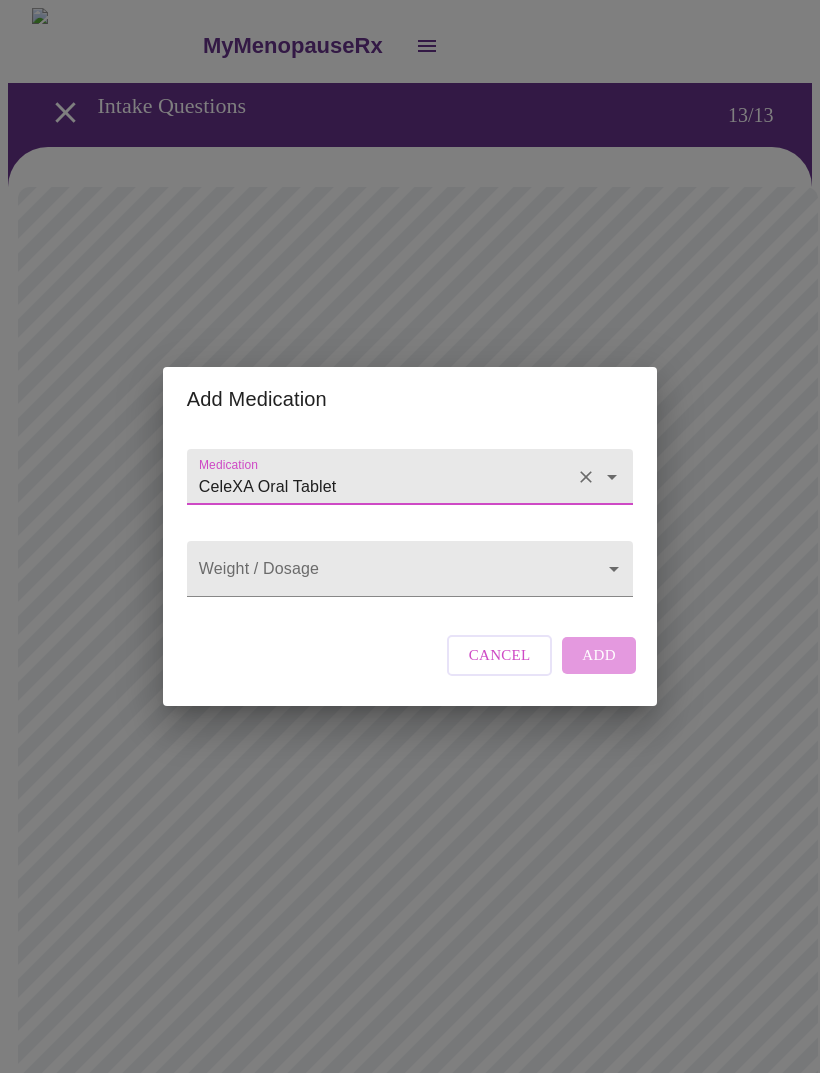 click on "MyMenopauseRx Intake Questions 13  /  13 Add Medication Medication CeleXA Oral Tablet Weight / Dosage ​ Cancel Add" at bounding box center (410, 779) 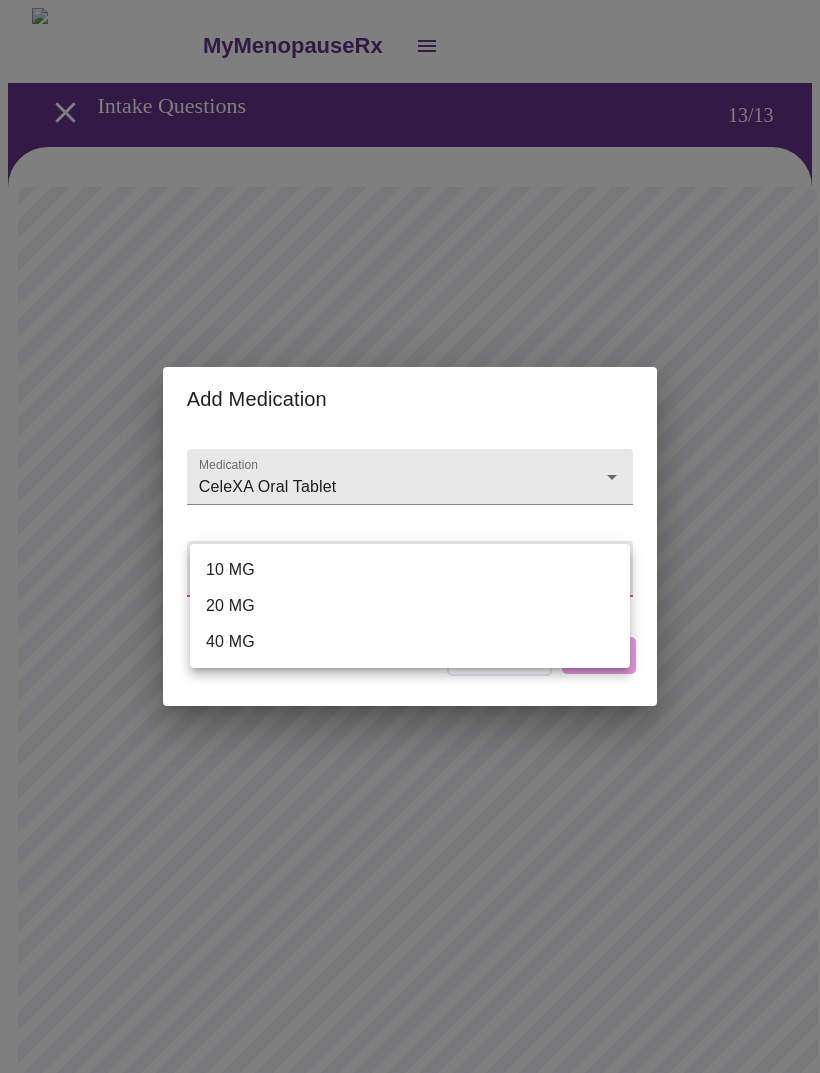 click on "20 MG" at bounding box center [410, 606] 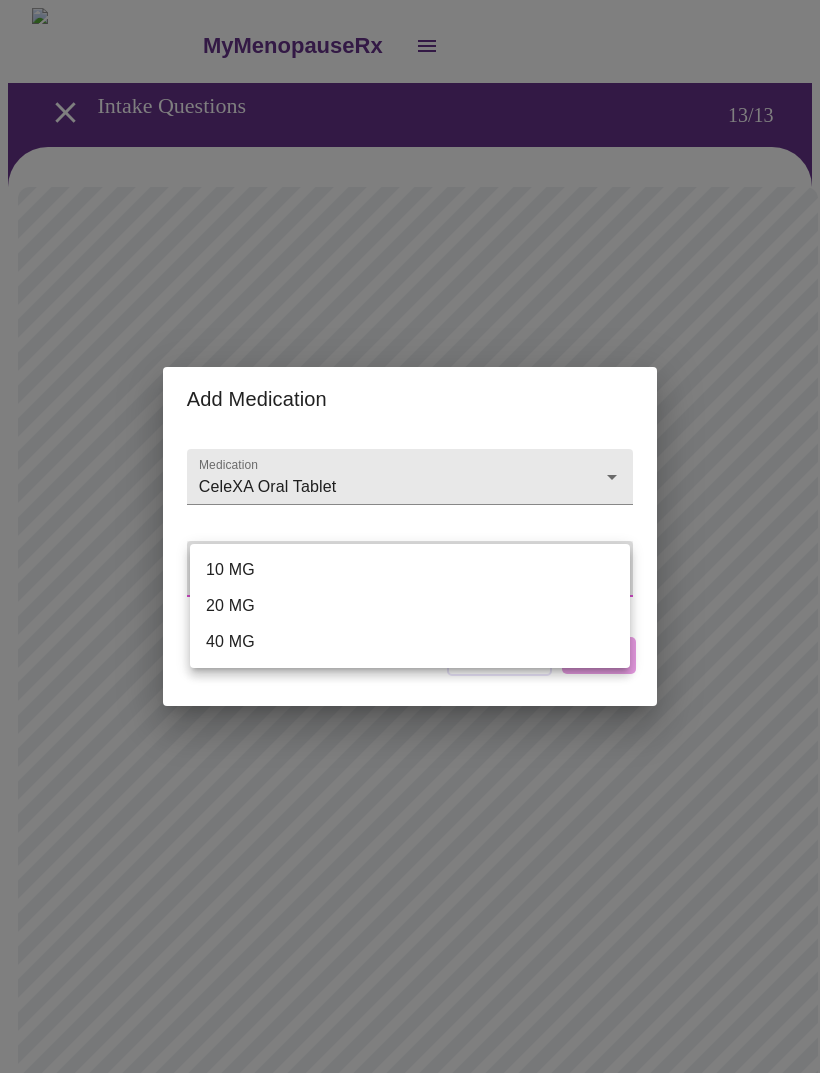 type on "20 MG" 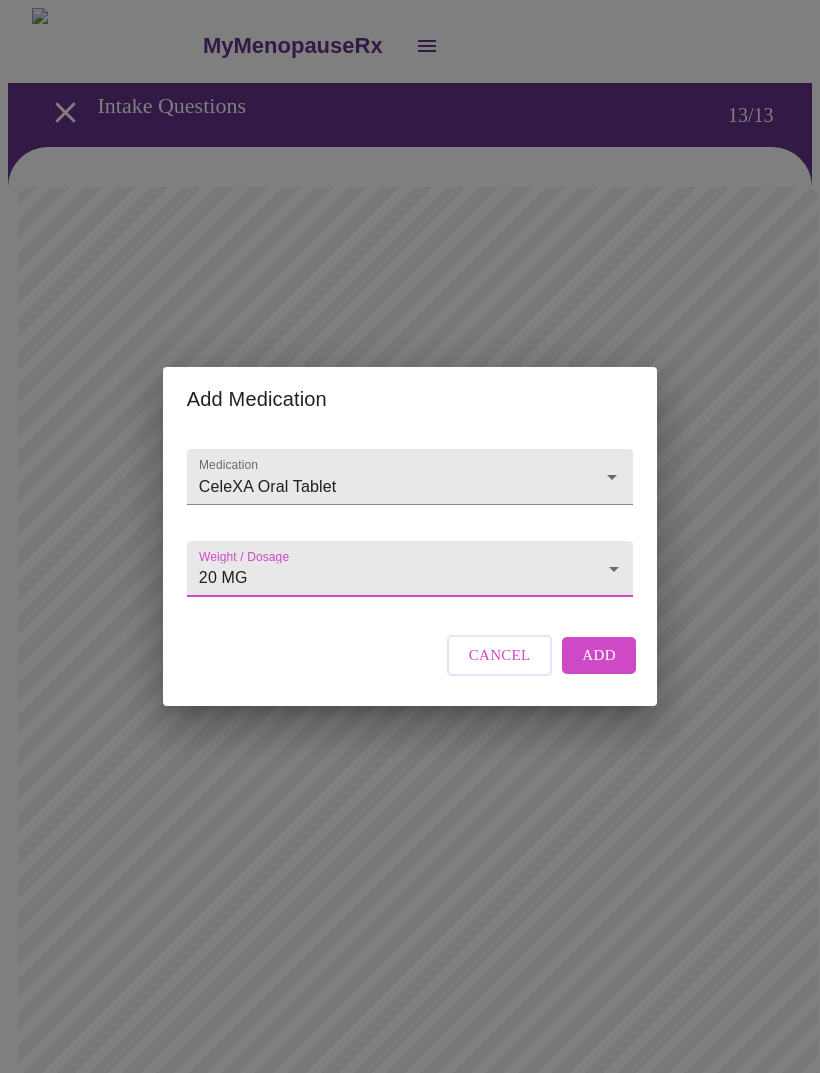 click on "Add" at bounding box center (599, 655) 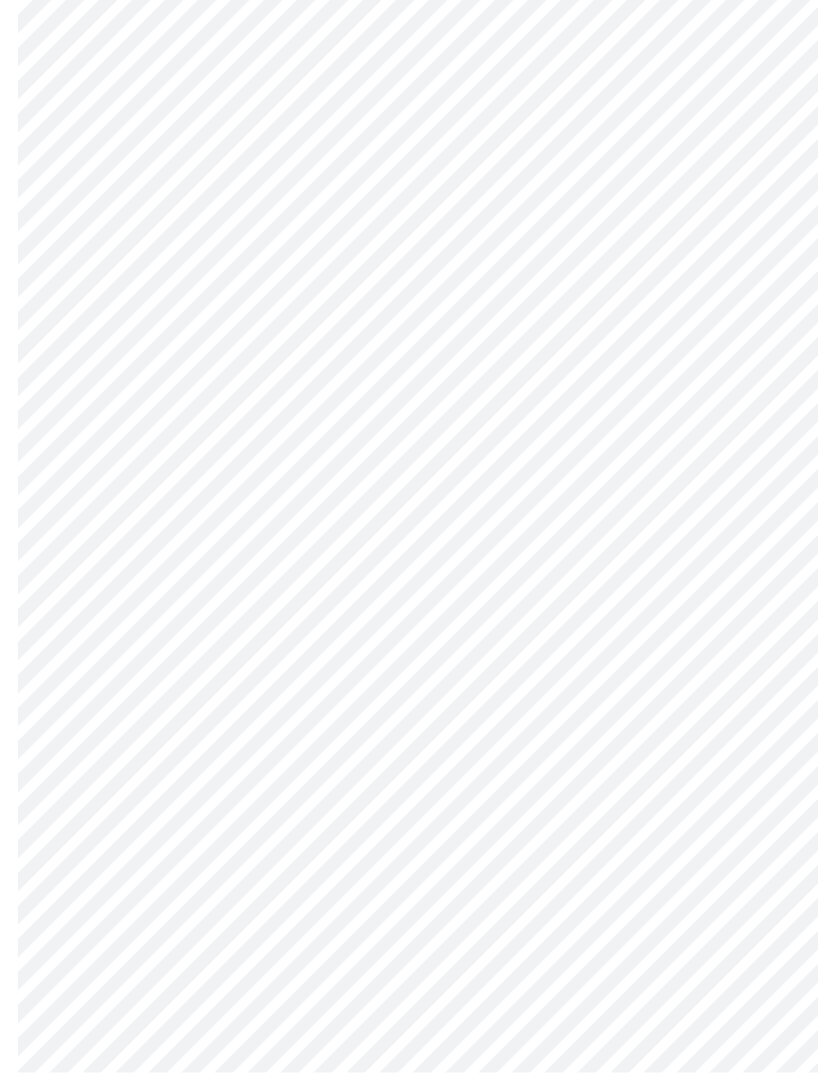 scroll, scrollTop: 479, scrollLeft: 0, axis: vertical 